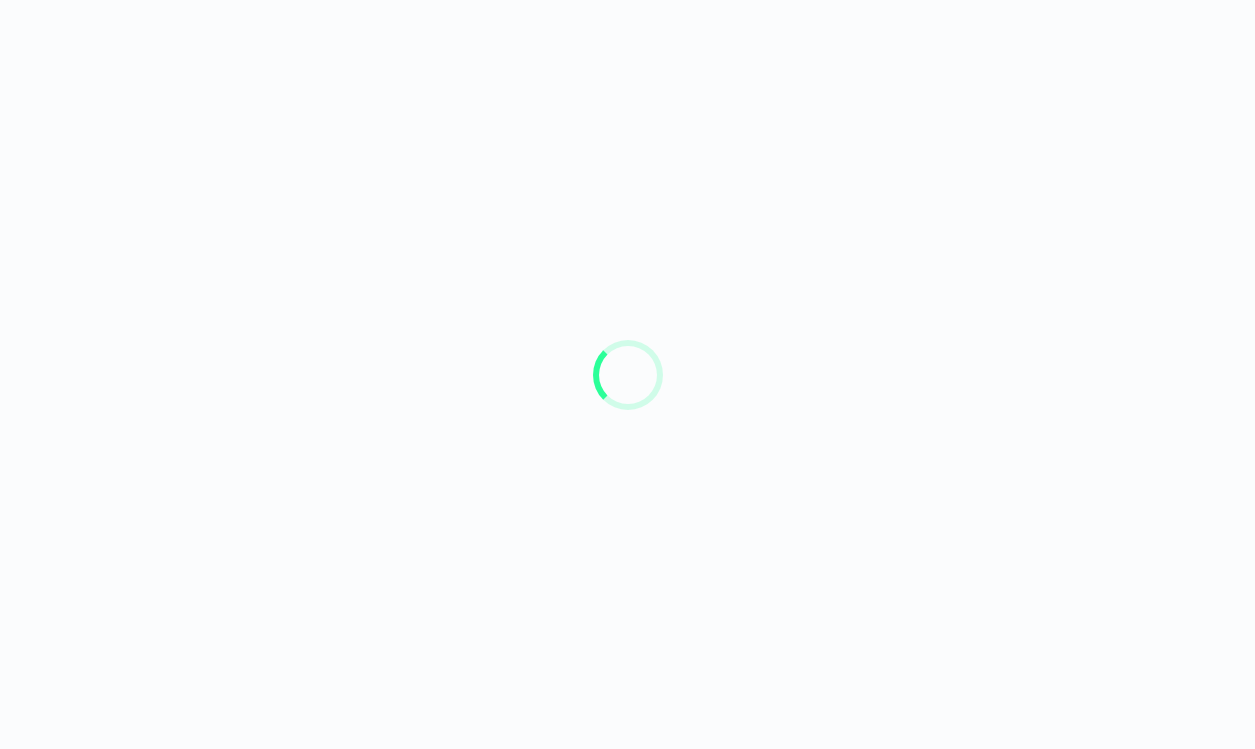 scroll, scrollTop: 0, scrollLeft: 0, axis: both 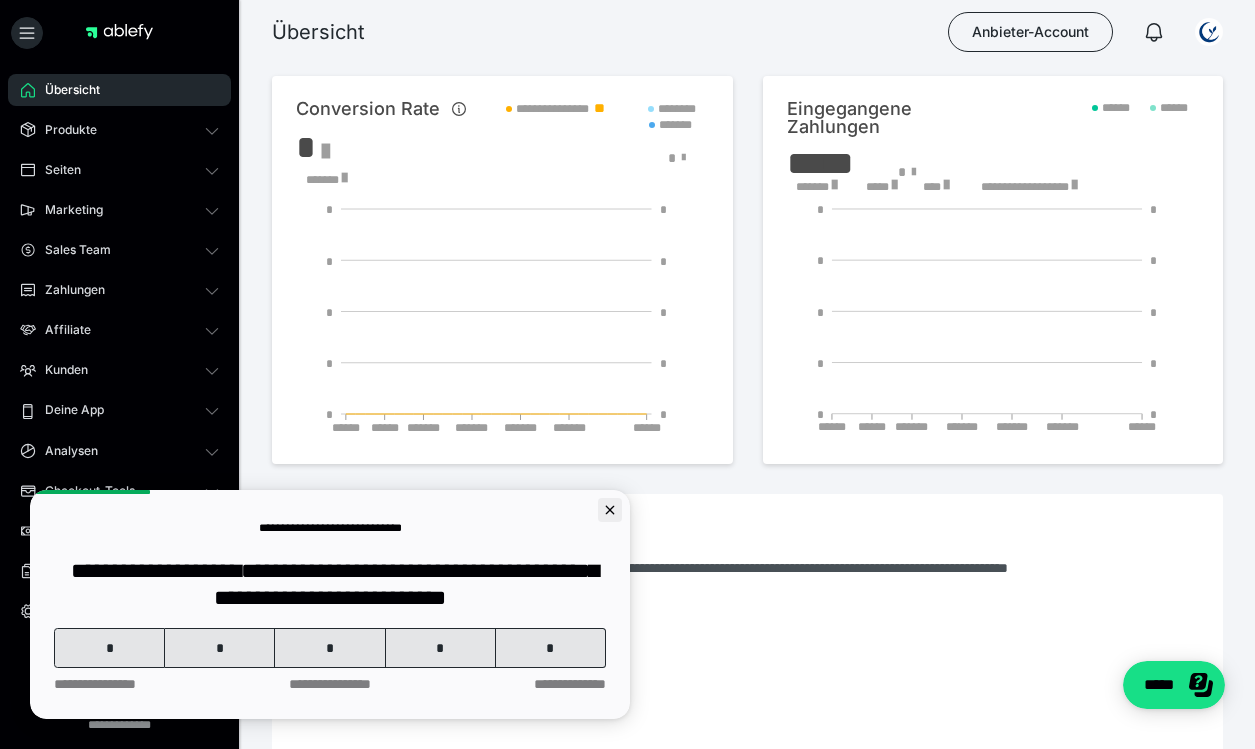 click 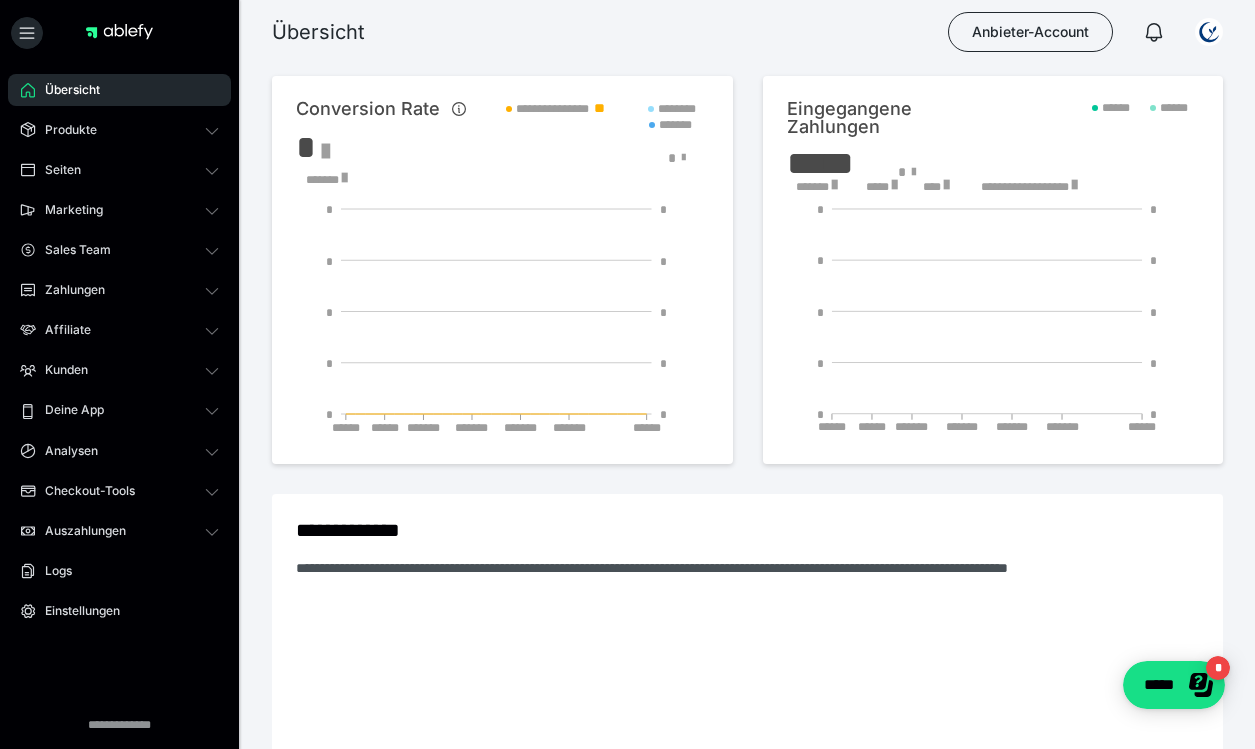 scroll, scrollTop: 0, scrollLeft: 0, axis: both 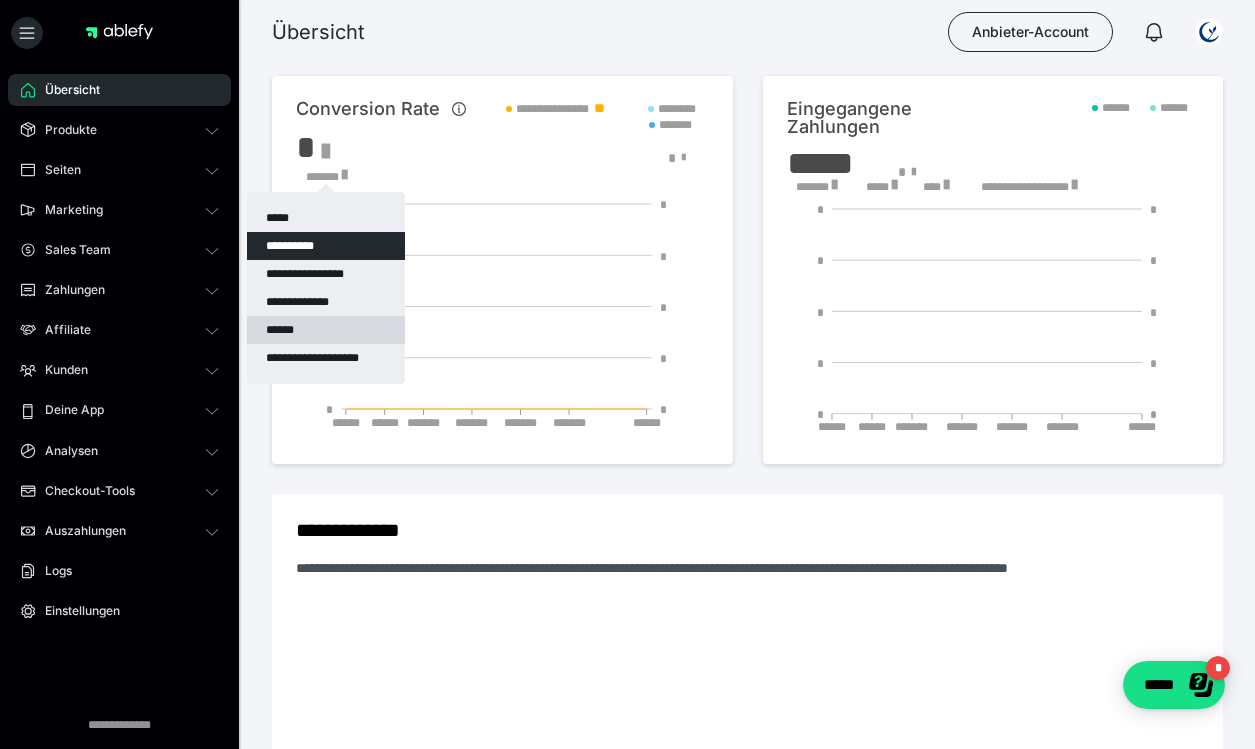 click on "******" at bounding box center [326, 330] 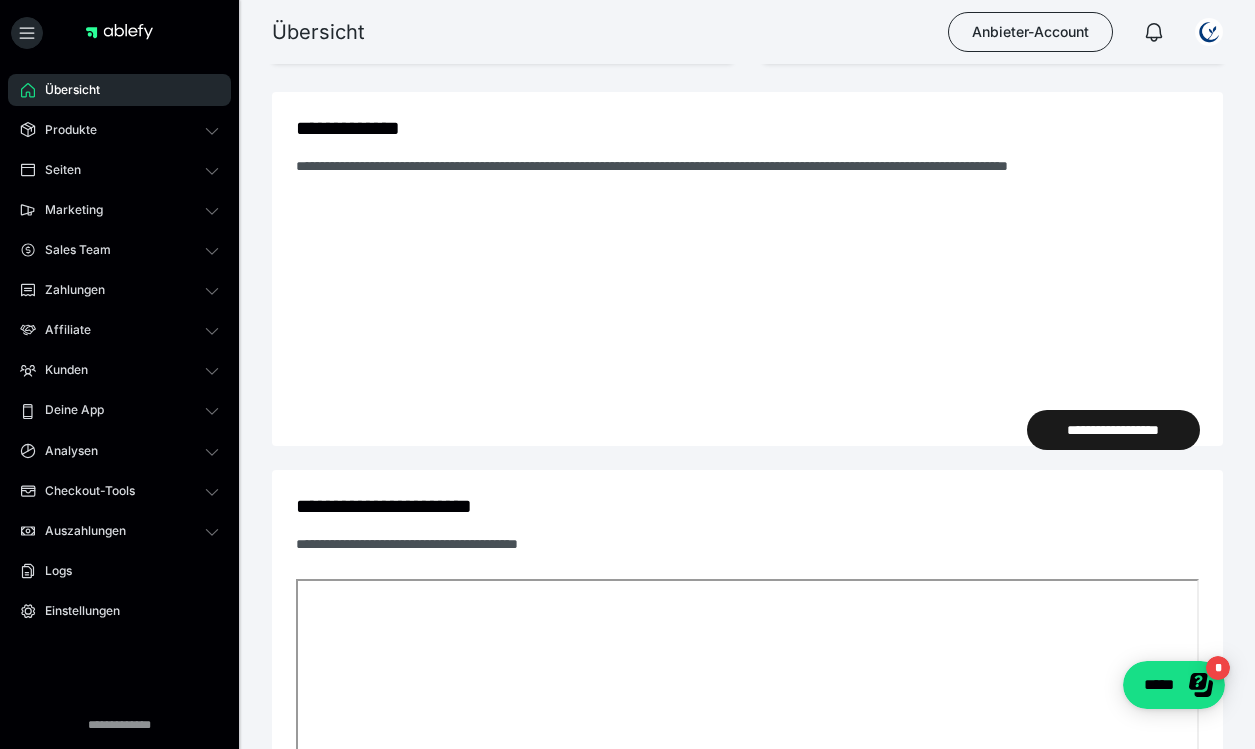 scroll, scrollTop: 259, scrollLeft: 0, axis: vertical 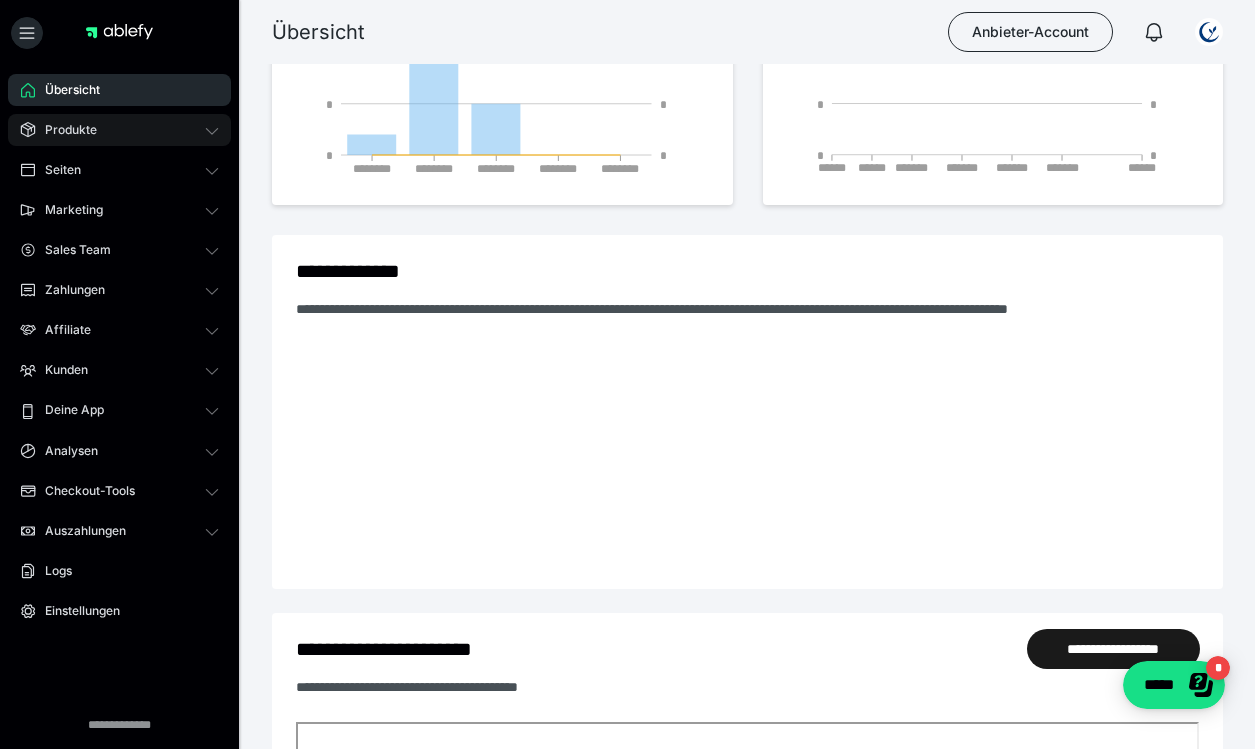 click on "Produkte" at bounding box center [64, 130] 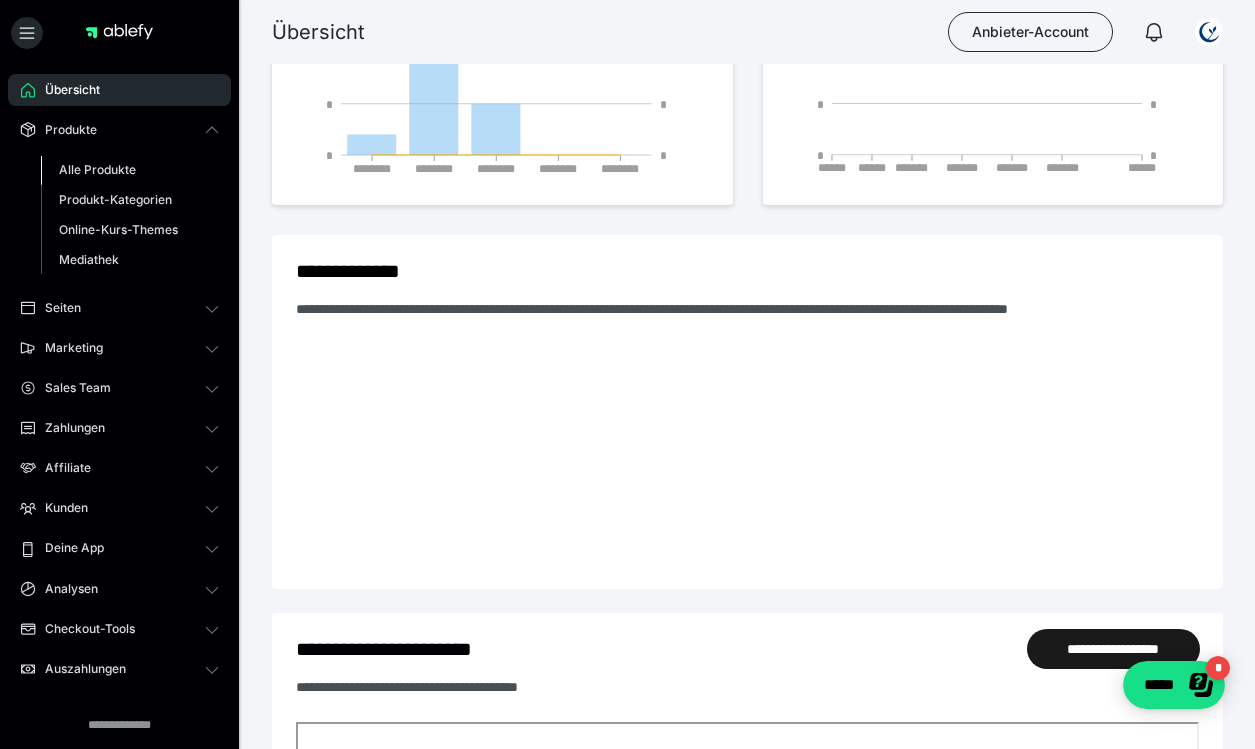 click on "Alle Produkte" at bounding box center (97, 169) 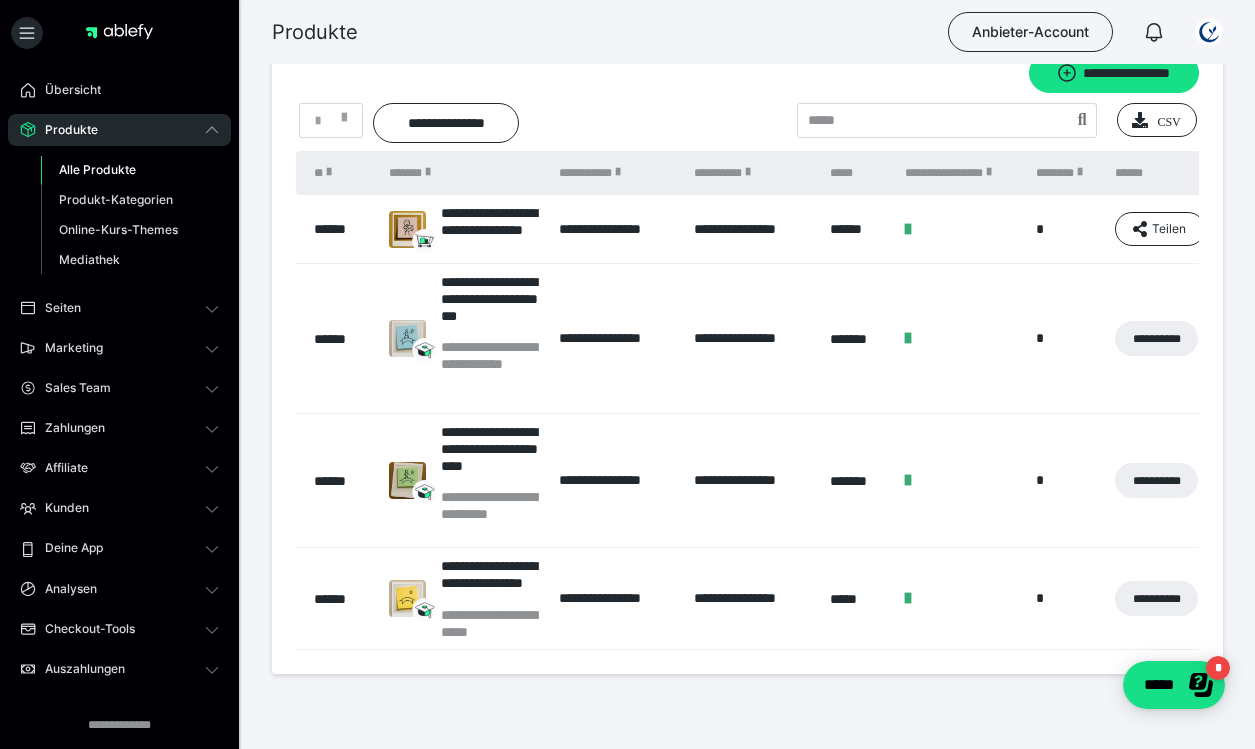 scroll, scrollTop: 75, scrollLeft: 0, axis: vertical 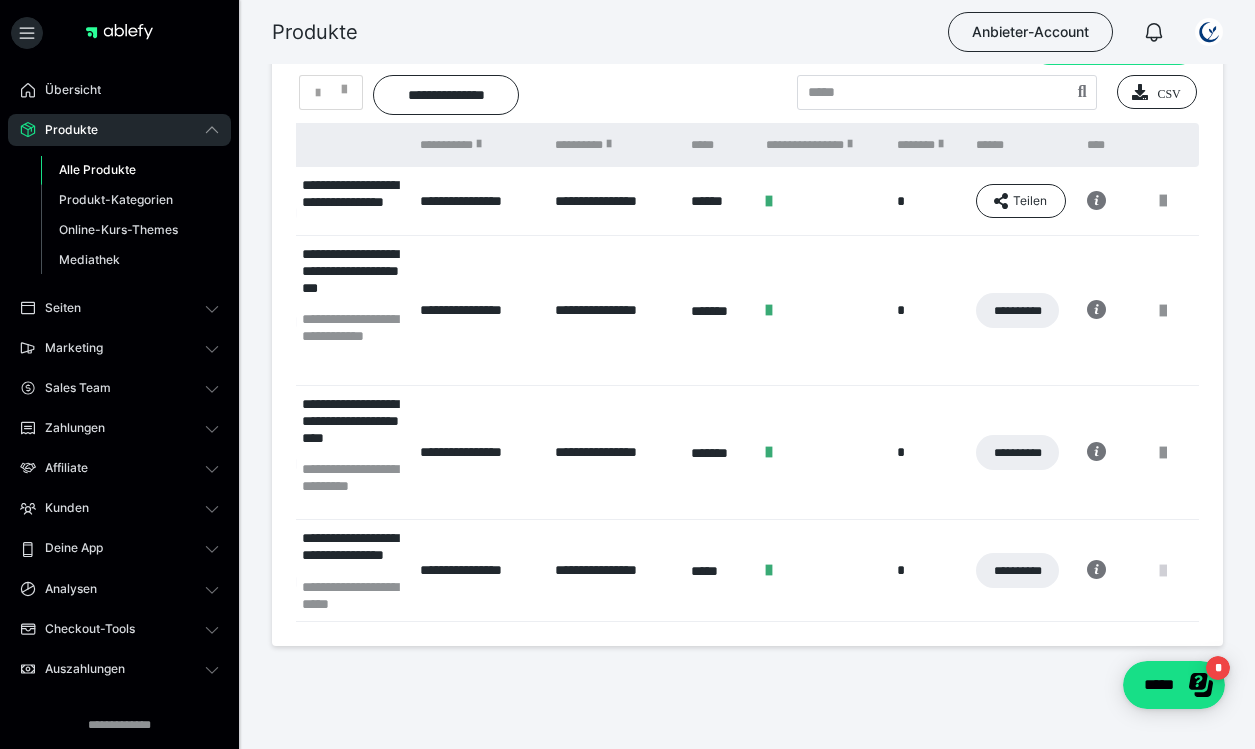 click at bounding box center [1163, 571] 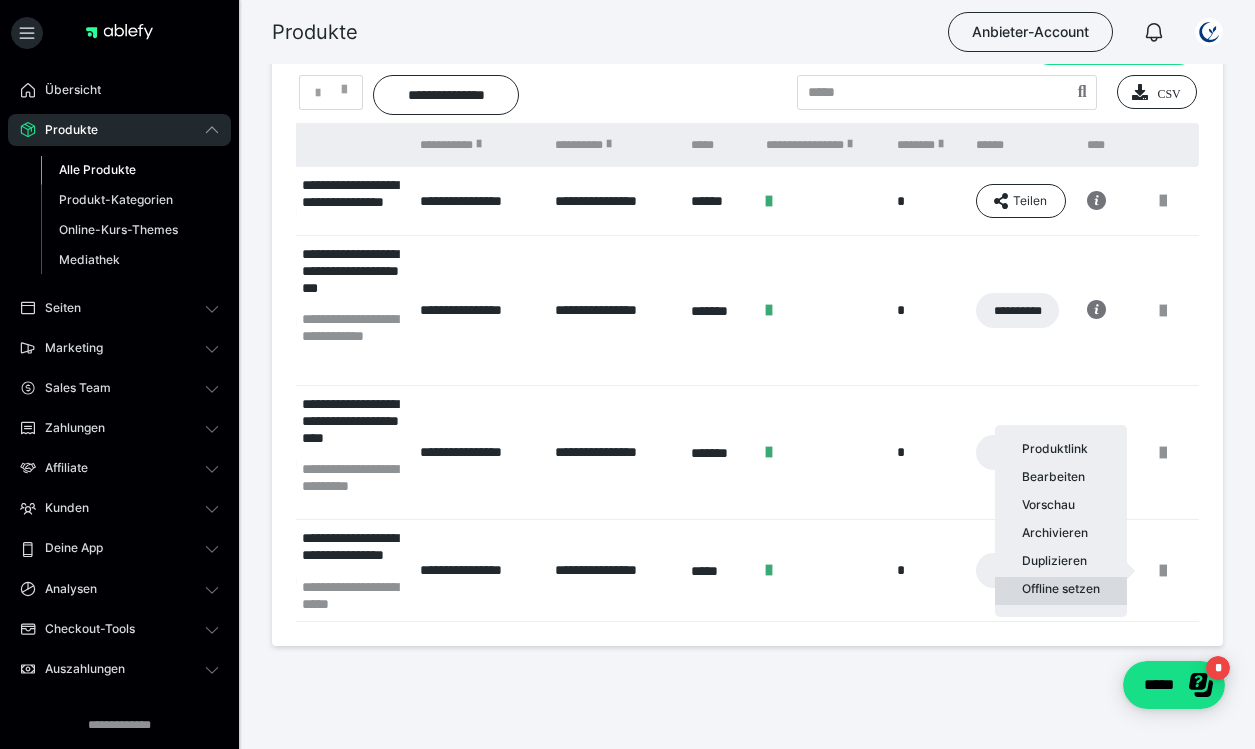 click on "Offline setzen" at bounding box center [1061, 591] 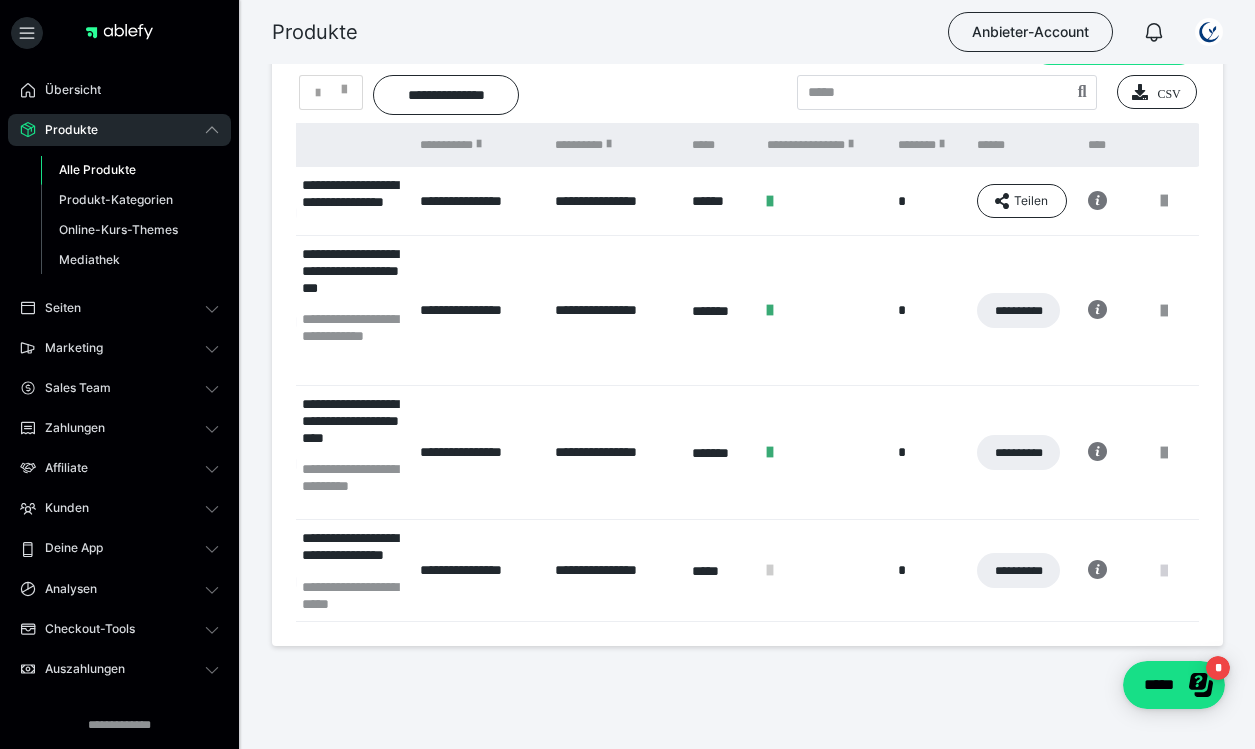 click at bounding box center (1164, 571) 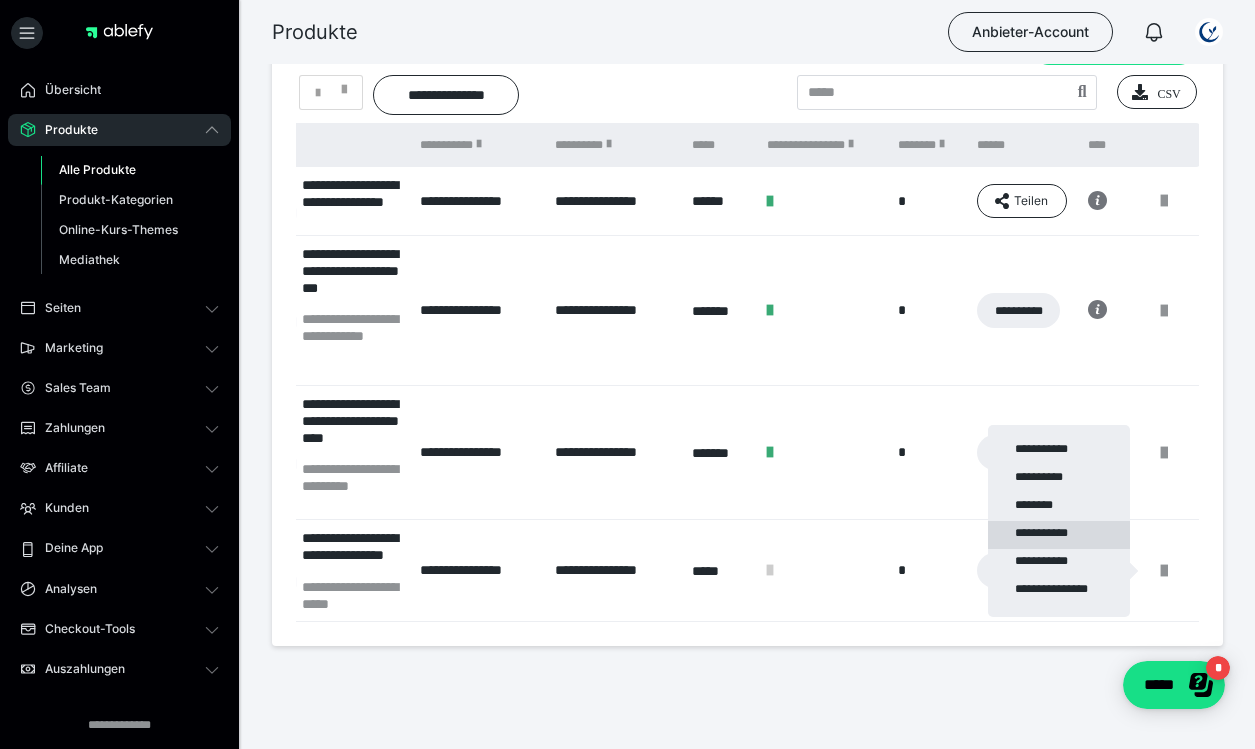click on "**********" at bounding box center [1059, 535] 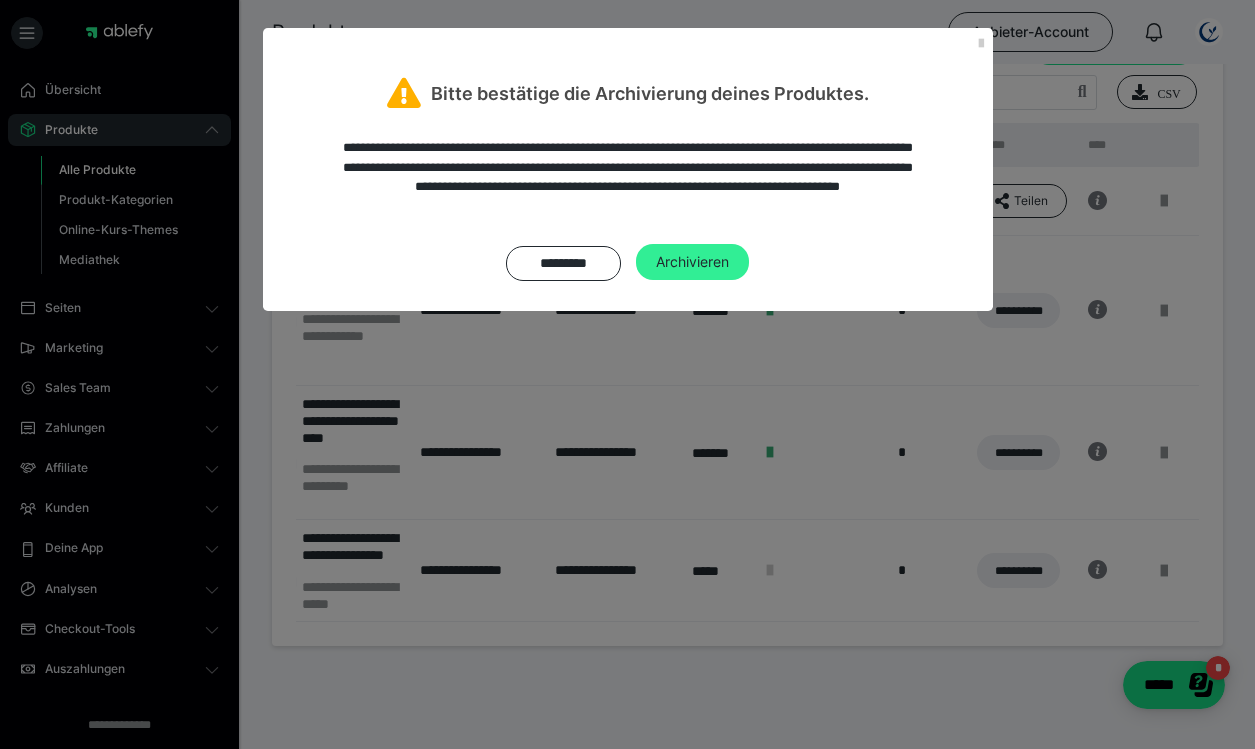 click on "Archivieren" at bounding box center (692, 262) 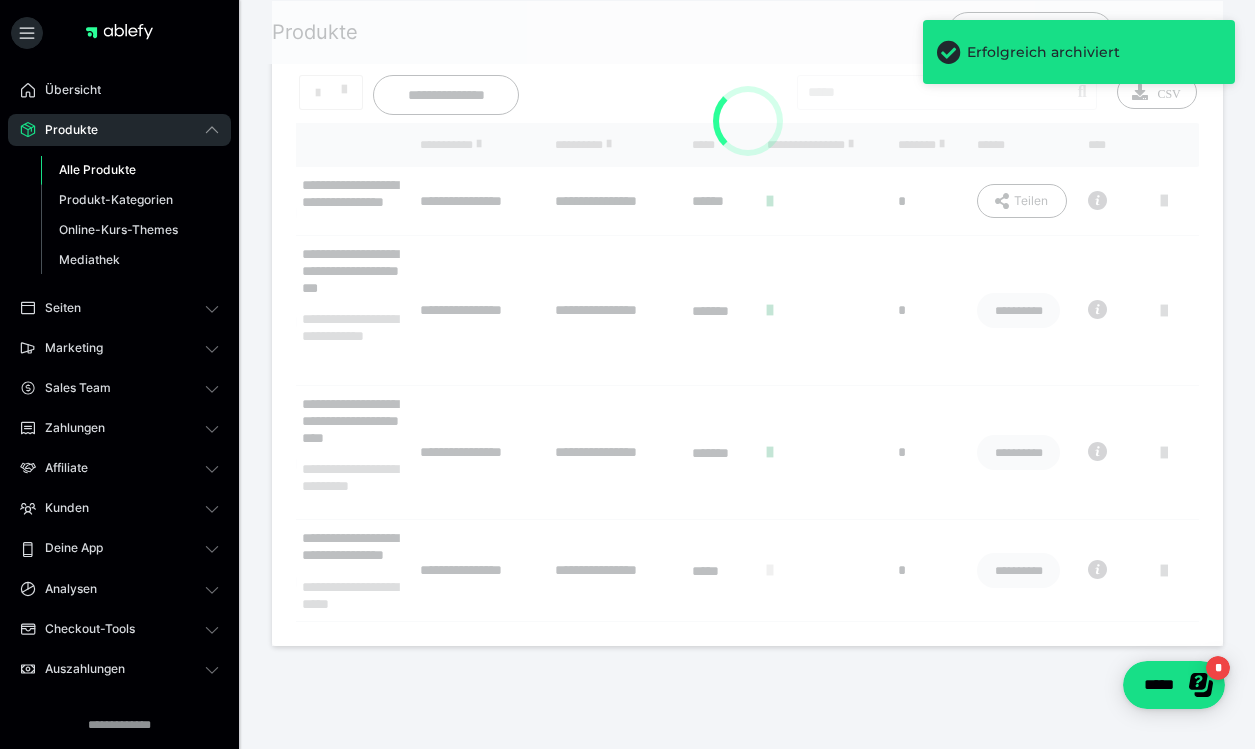 scroll, scrollTop: 0, scrollLeft: 138, axis: horizontal 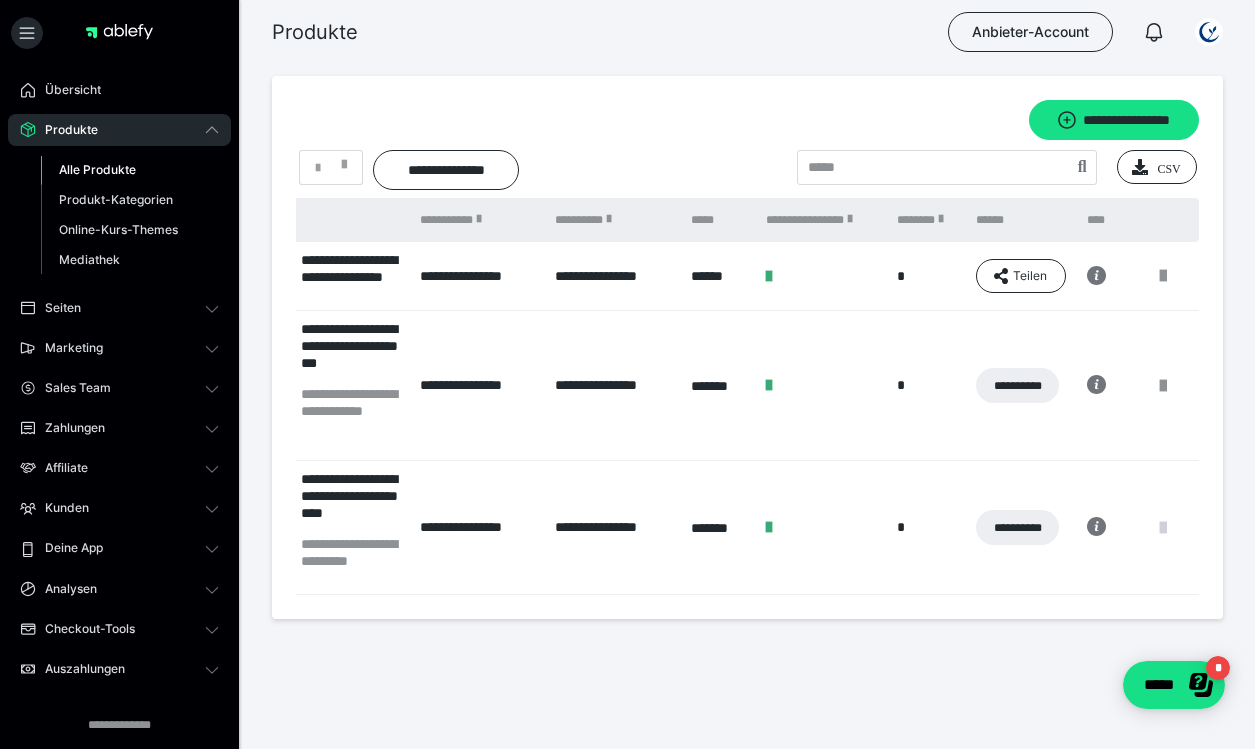 click at bounding box center [1163, 528] 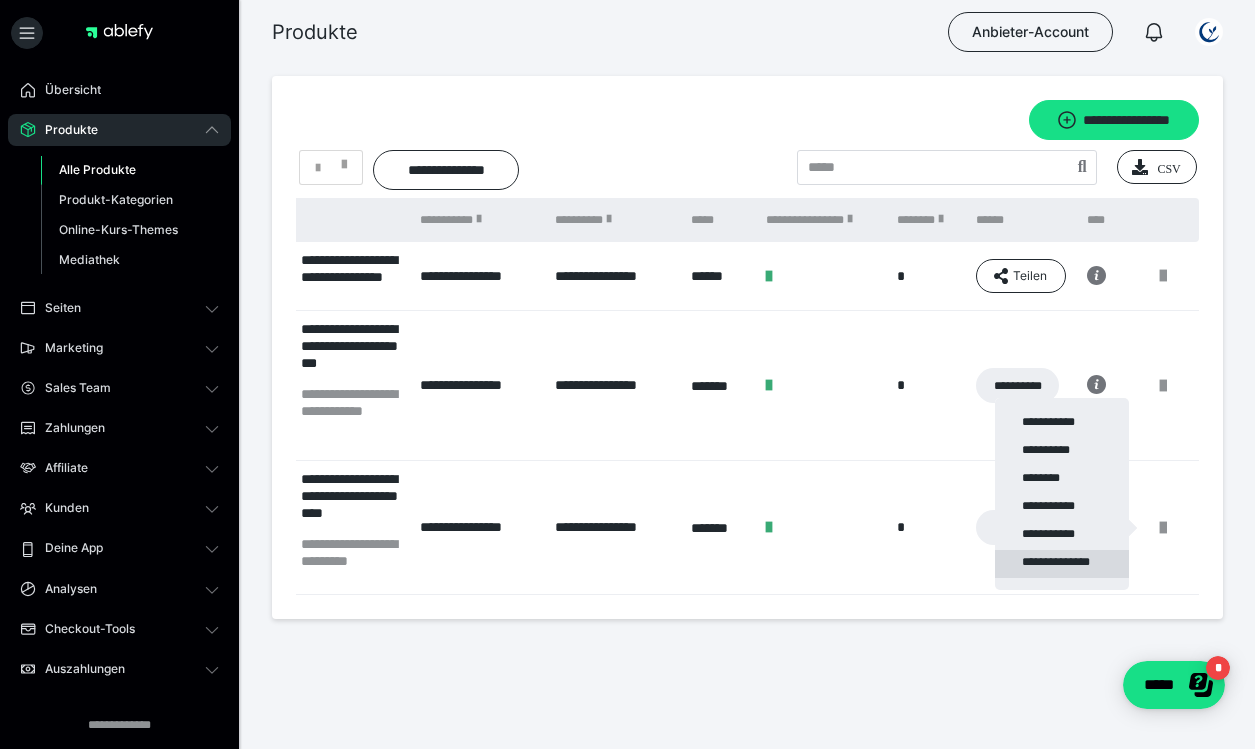 click on "**********" at bounding box center (1062, 564) 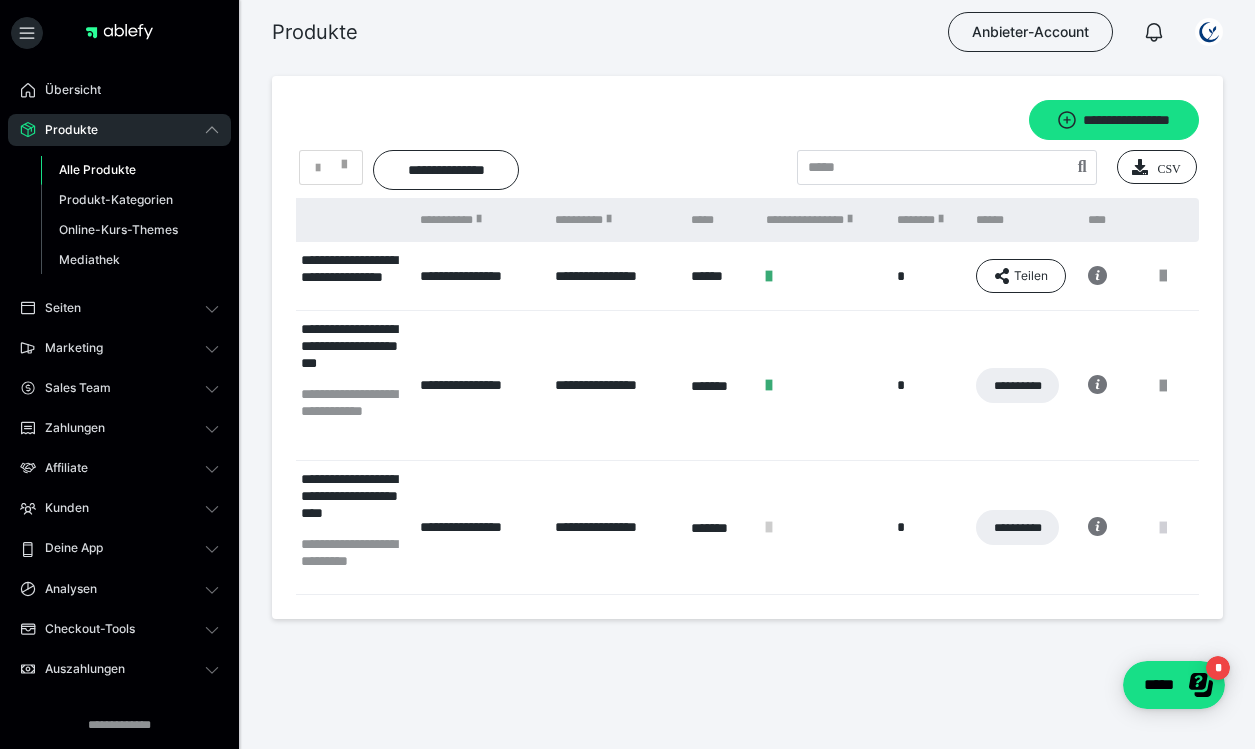 click at bounding box center [1163, 528] 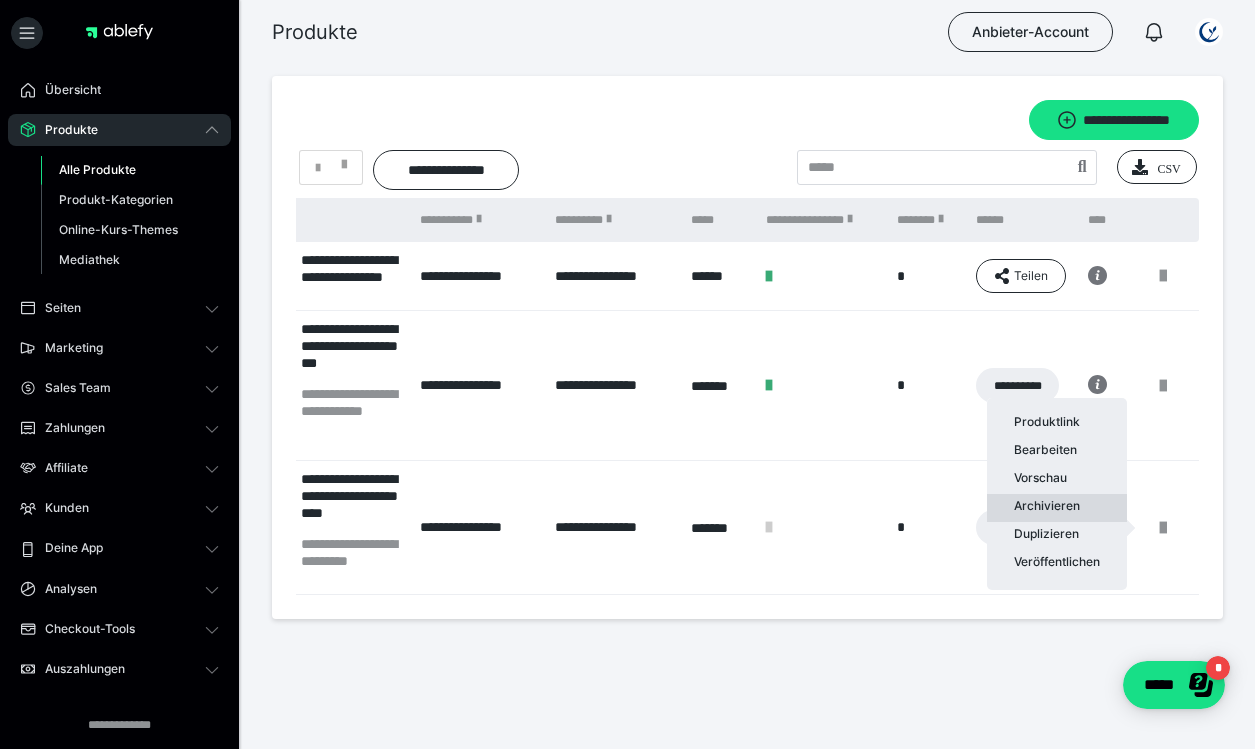click on "Archivieren" at bounding box center [1057, 508] 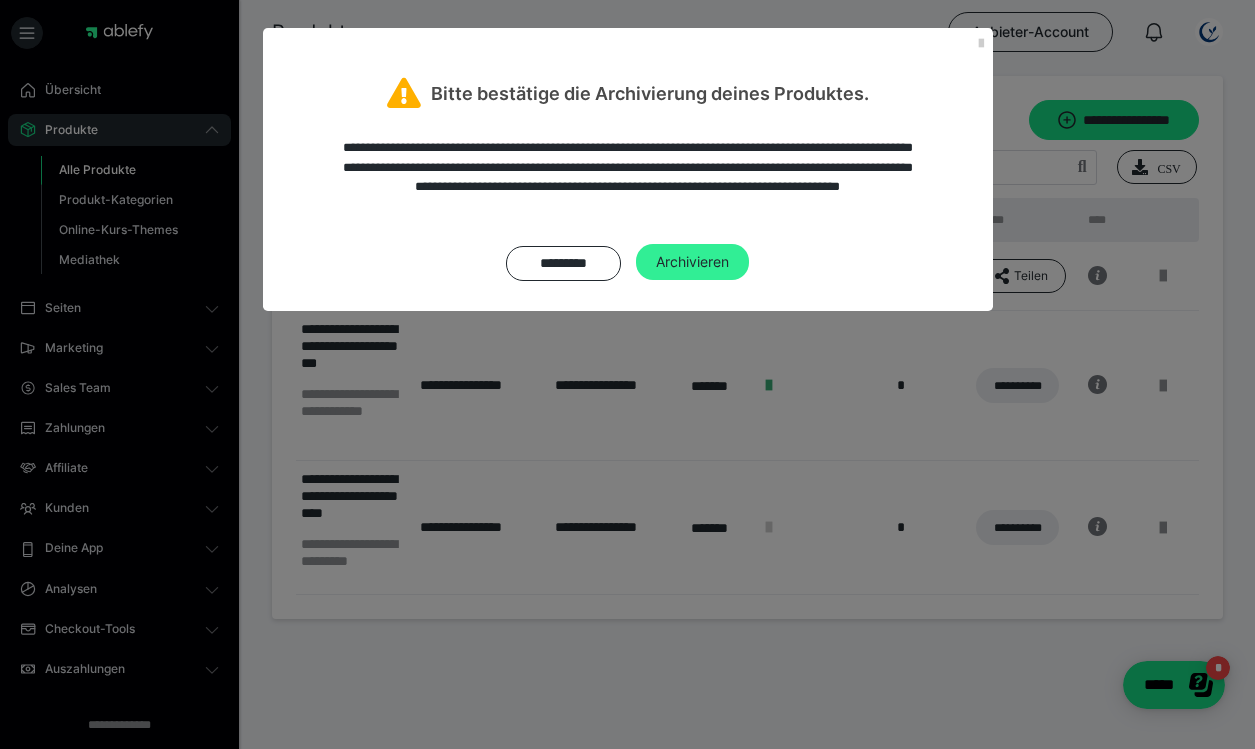 click on "Archivieren" at bounding box center [692, 262] 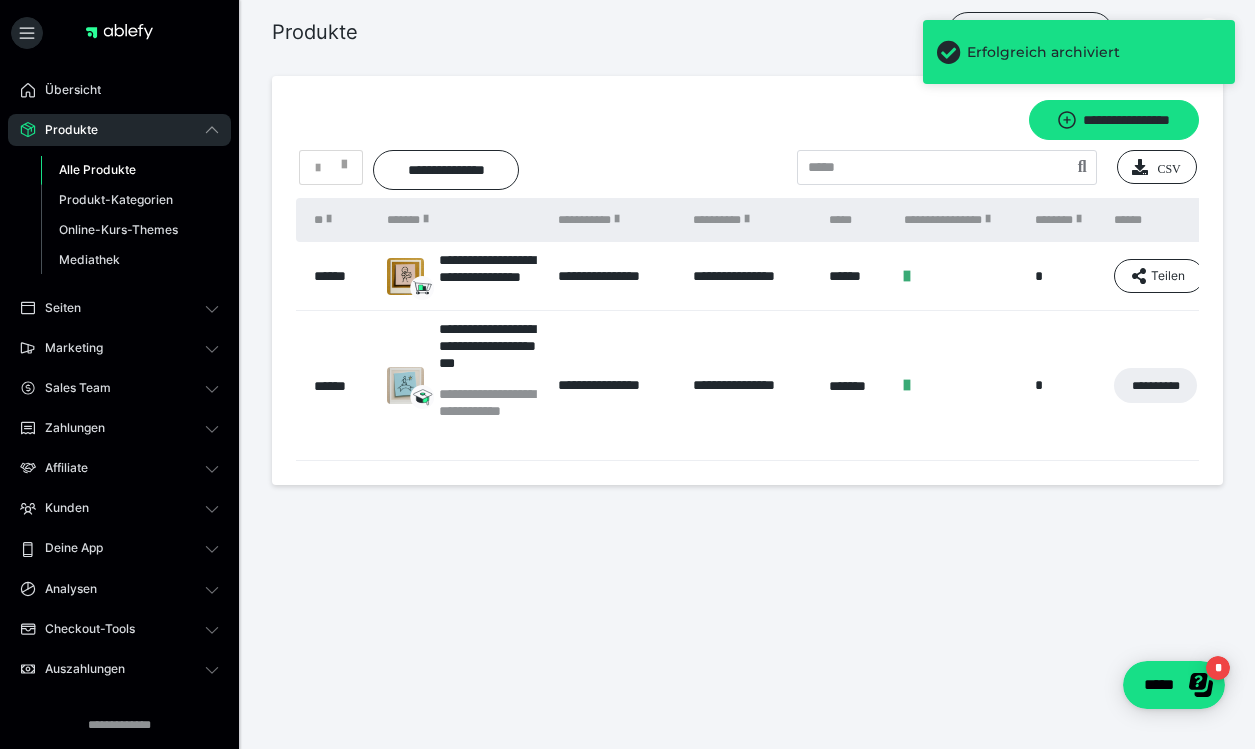 scroll, scrollTop: 0, scrollLeft: 0, axis: both 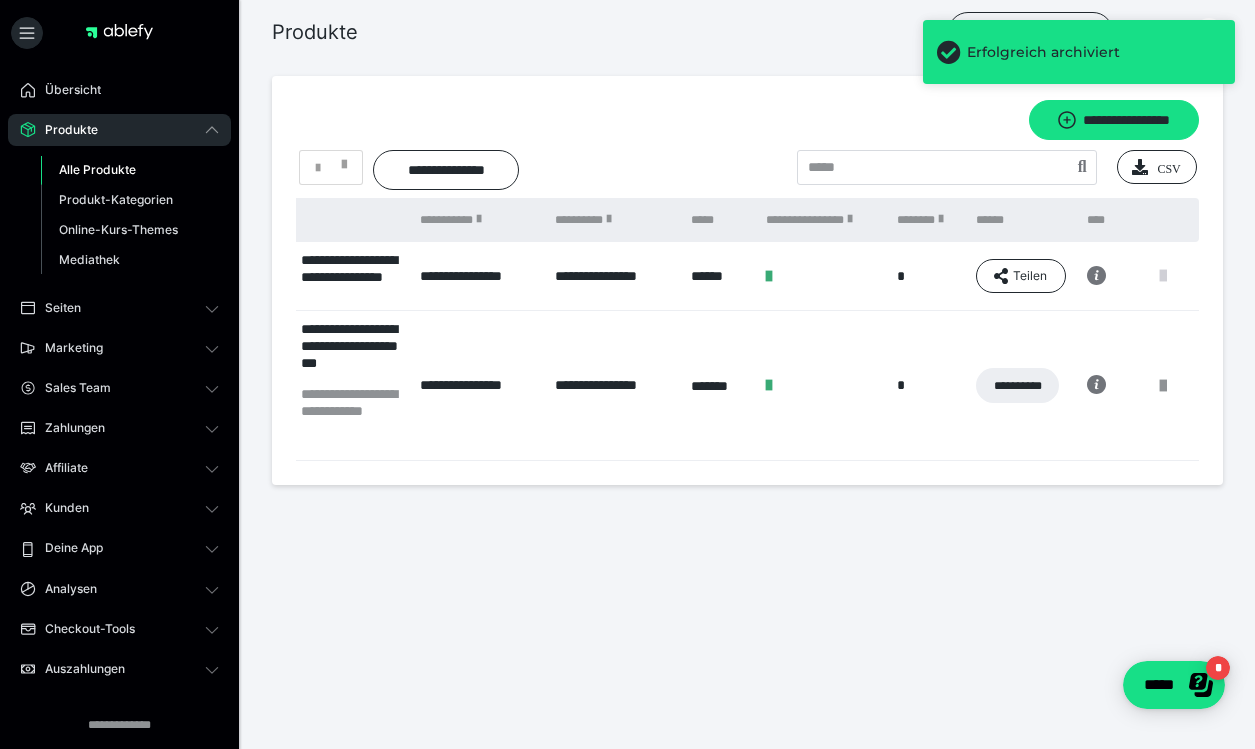 click at bounding box center (1163, 276) 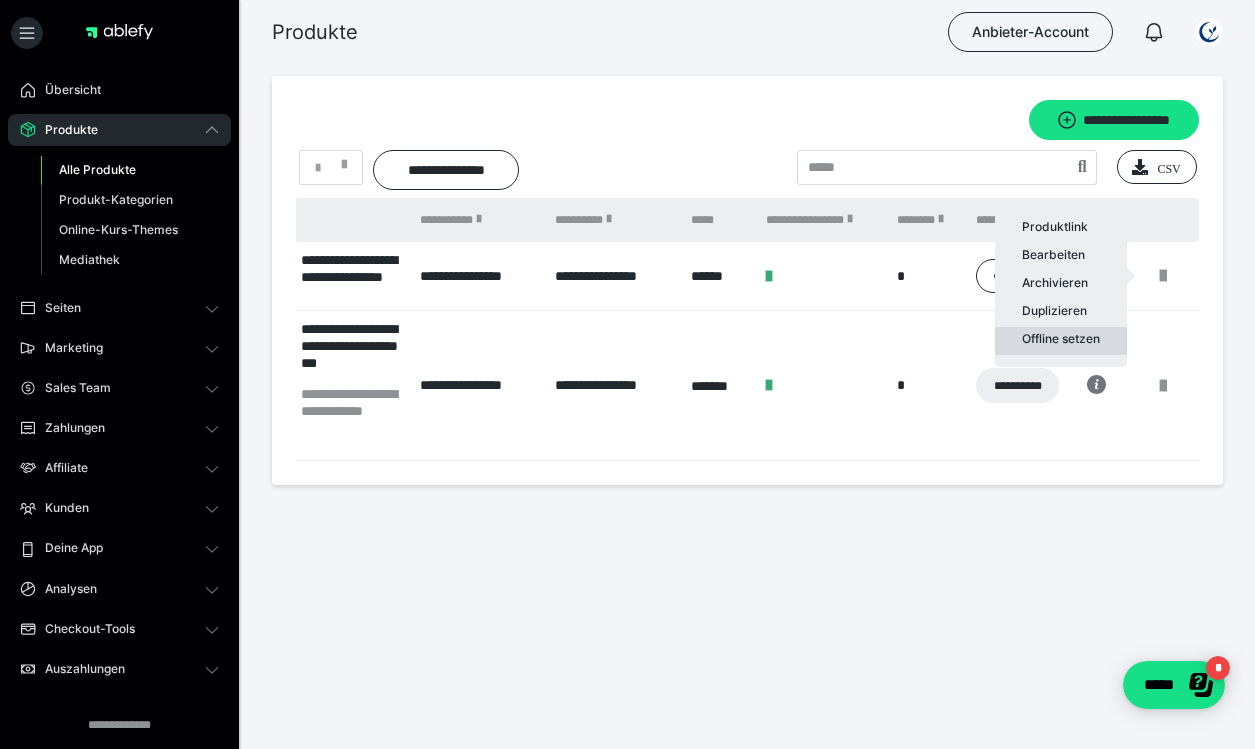 click on "Offline setzen" at bounding box center [1061, 341] 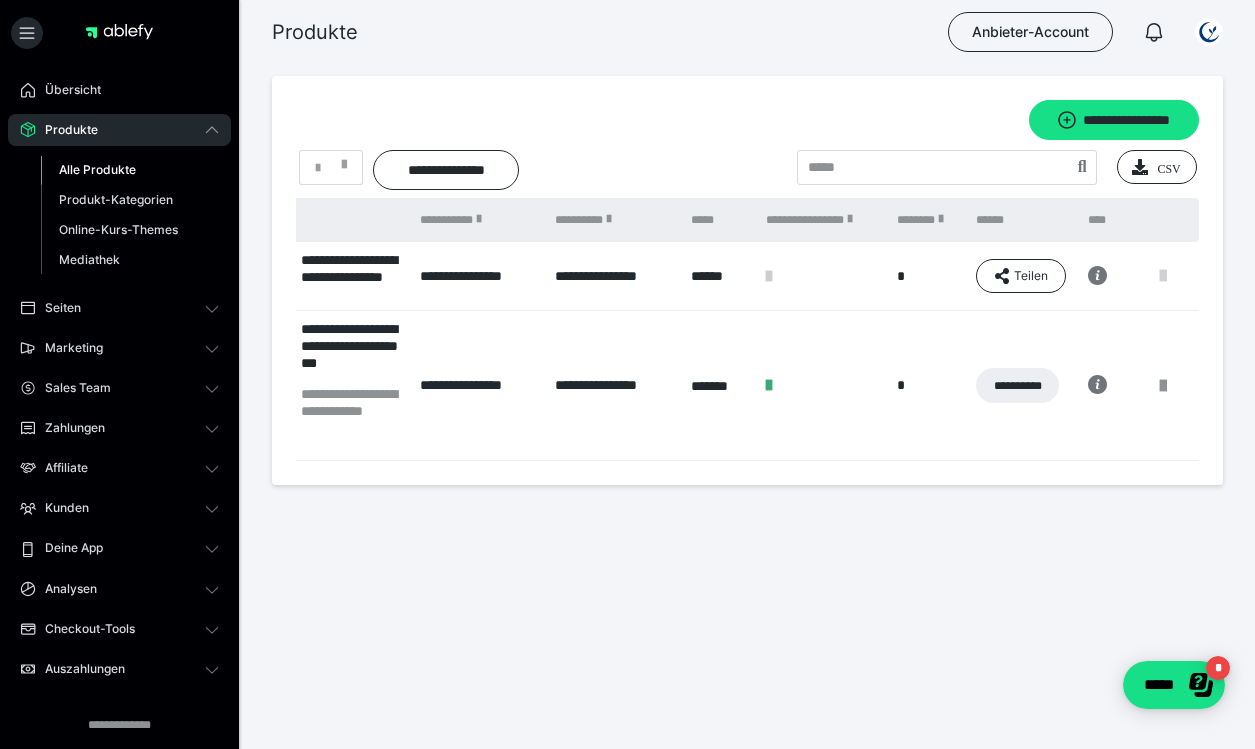 click at bounding box center (1163, 276) 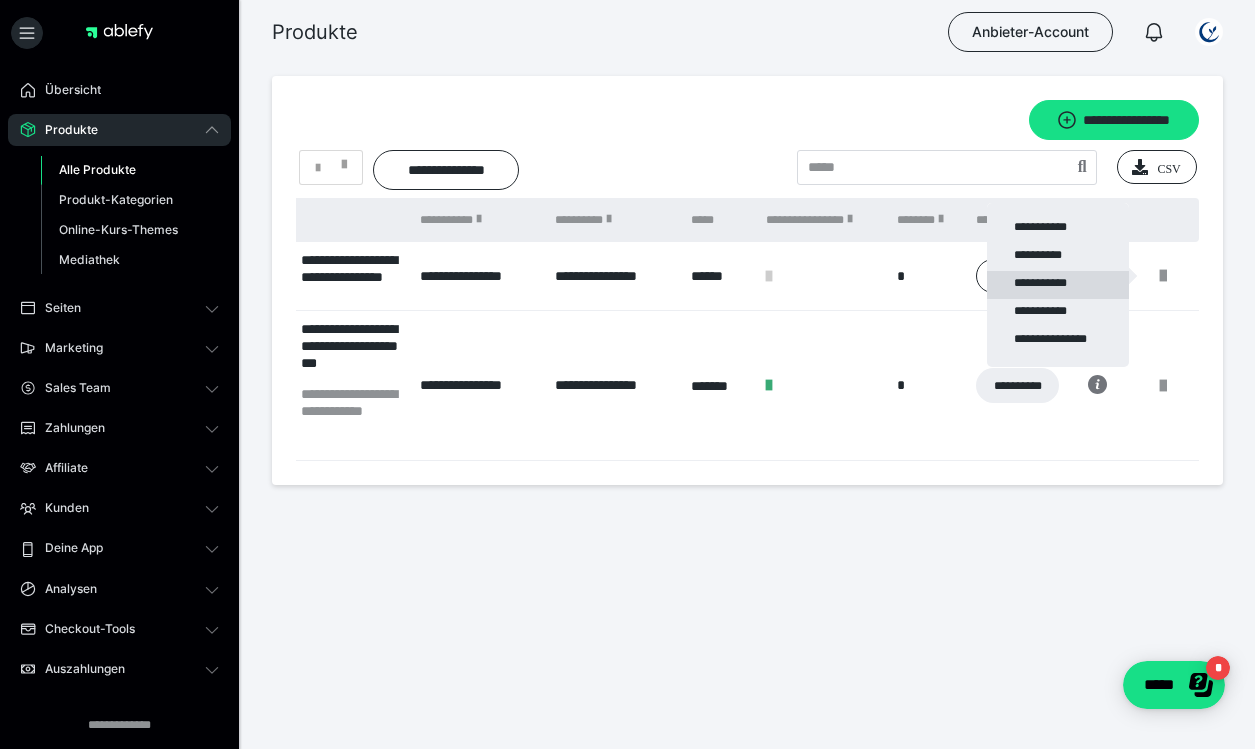 click on "**********" at bounding box center (1058, 285) 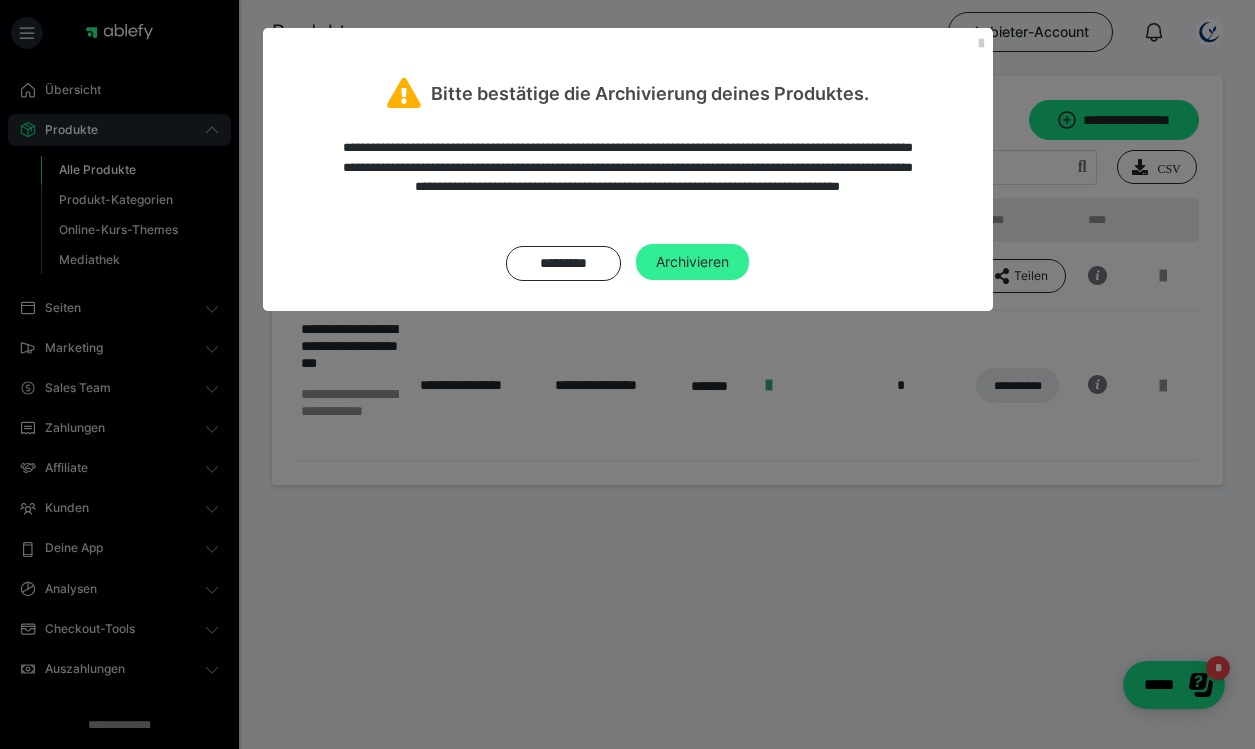click on "Archivieren" at bounding box center (692, 262) 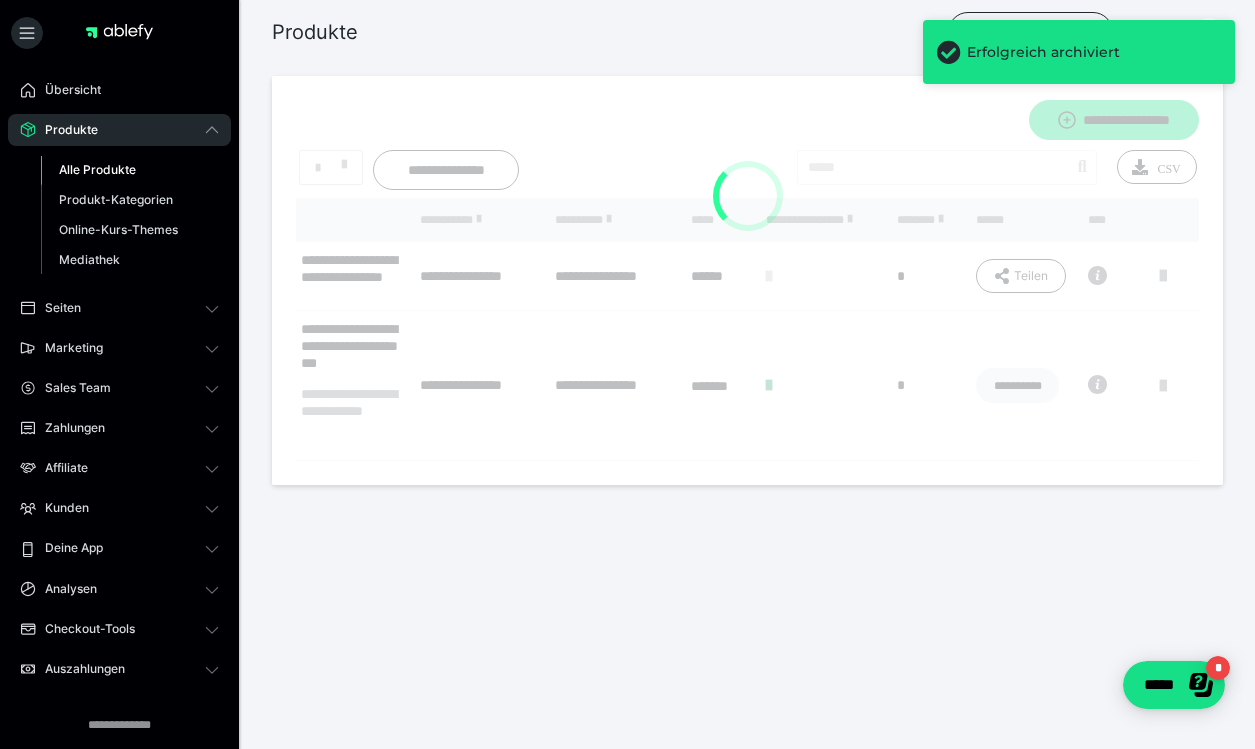 scroll, scrollTop: 0, scrollLeft: 134, axis: horizontal 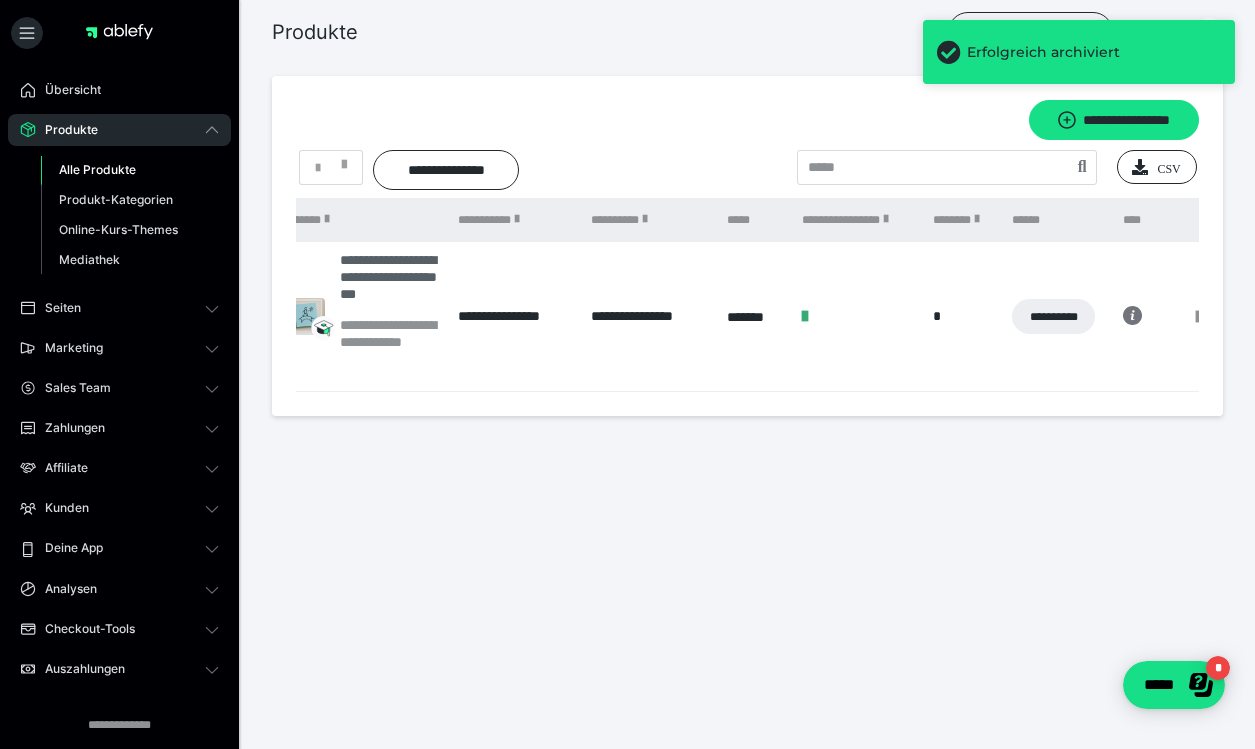 click on "**********" at bounding box center [389, 284] 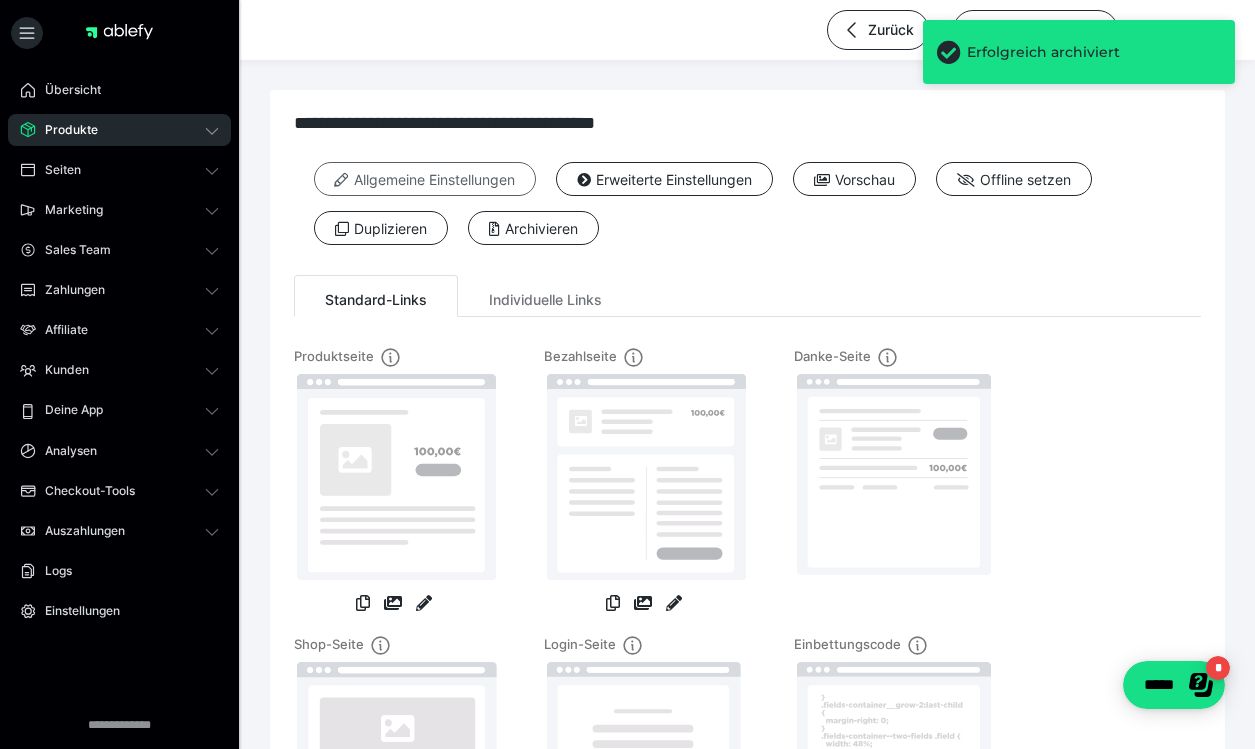 click on "Allgemeine Einstellungen" at bounding box center [425, 179] 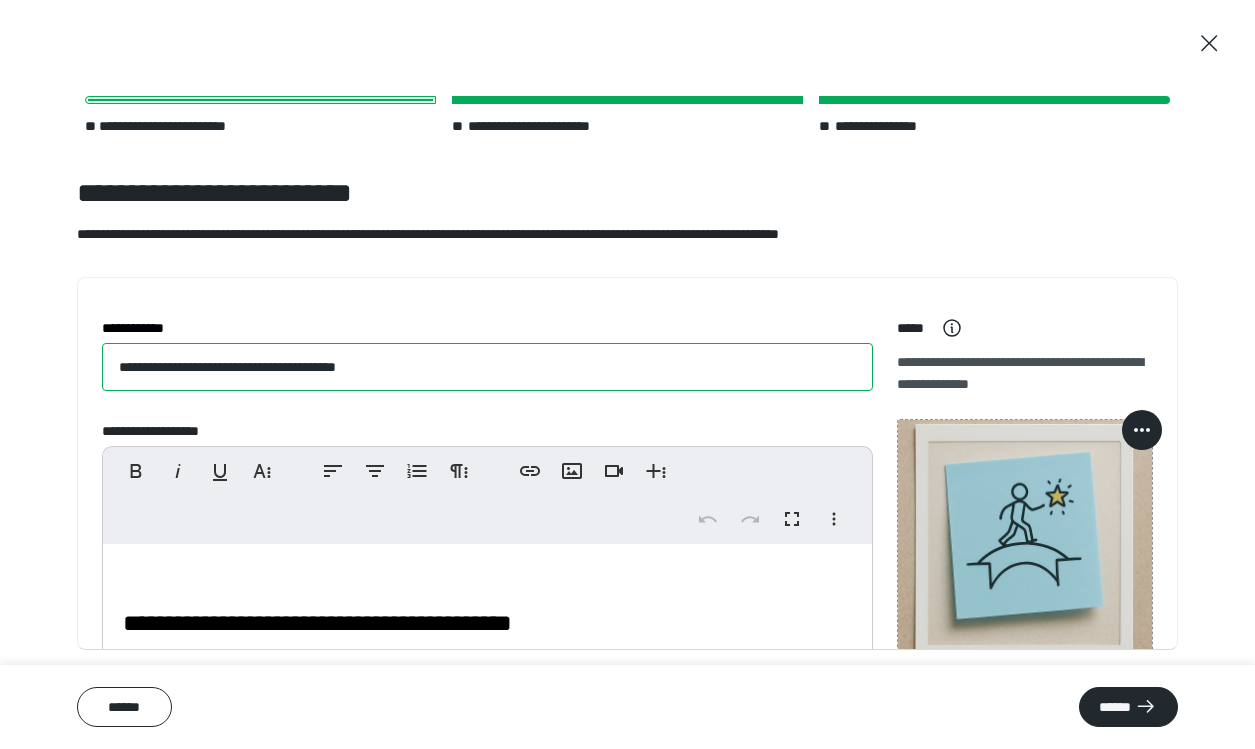 click on "**********" at bounding box center (487, 367) 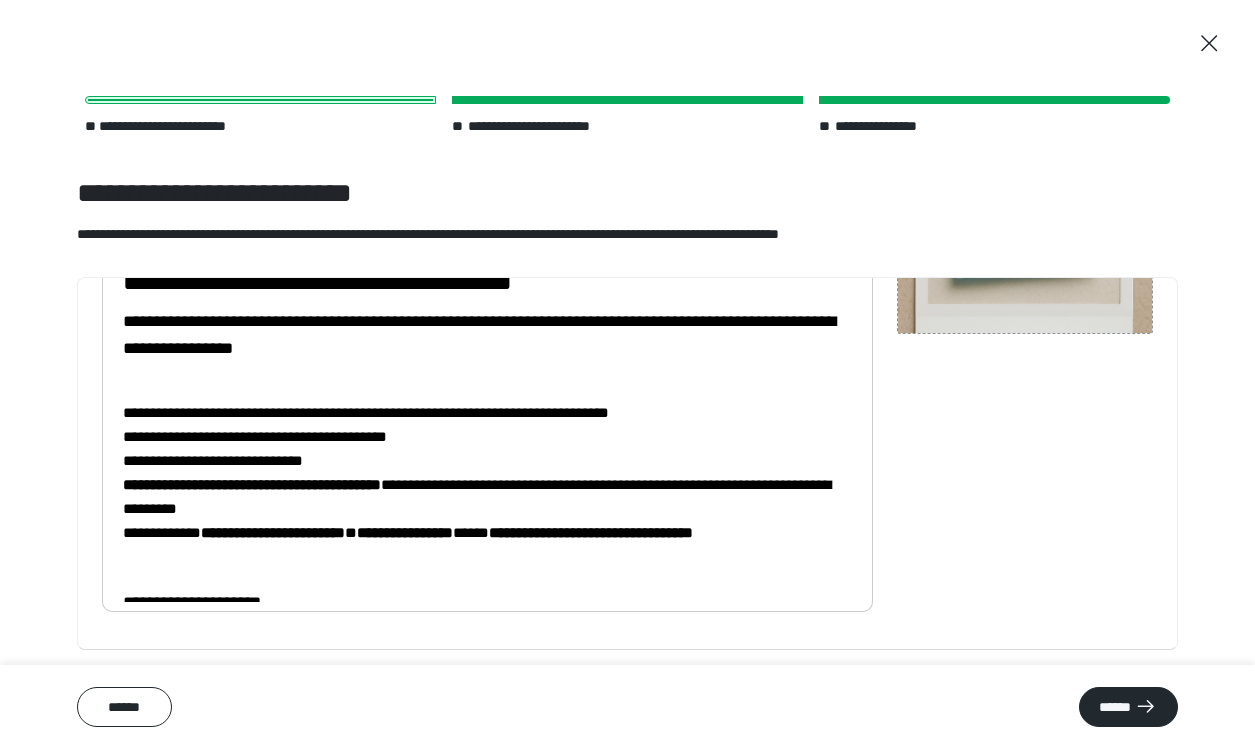 scroll, scrollTop: 344, scrollLeft: 0, axis: vertical 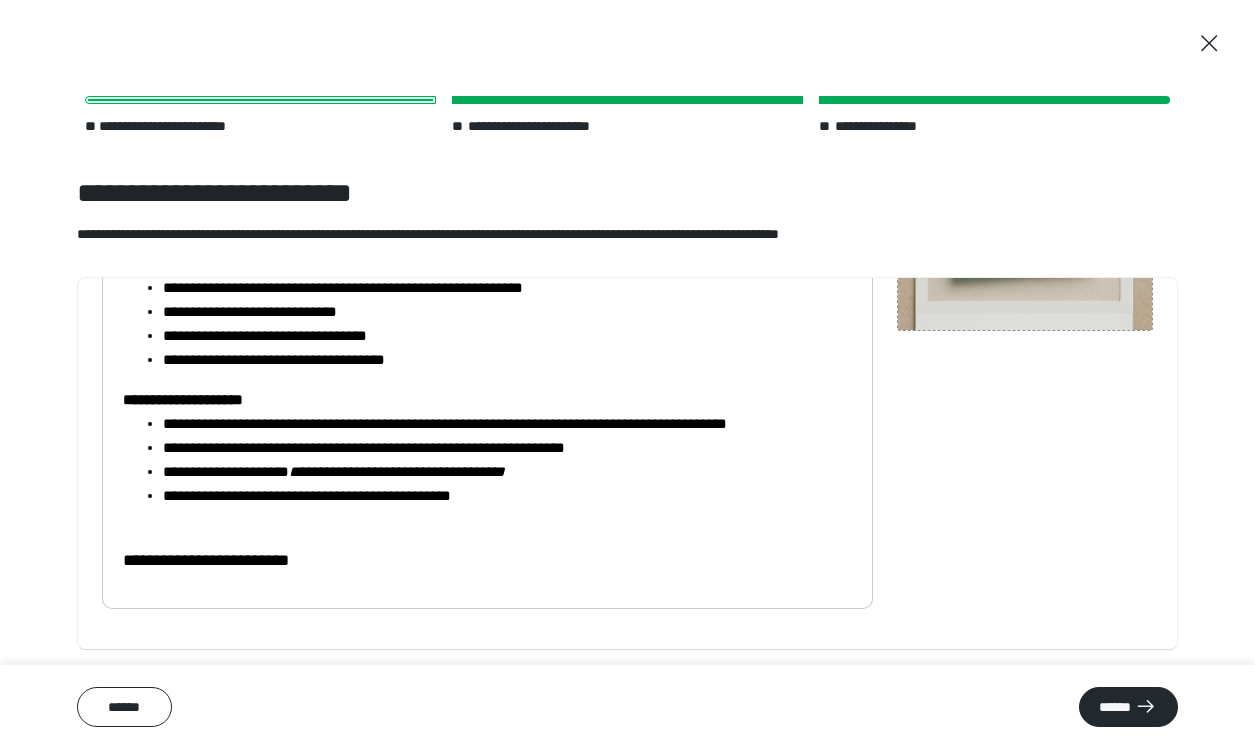type on "**********" 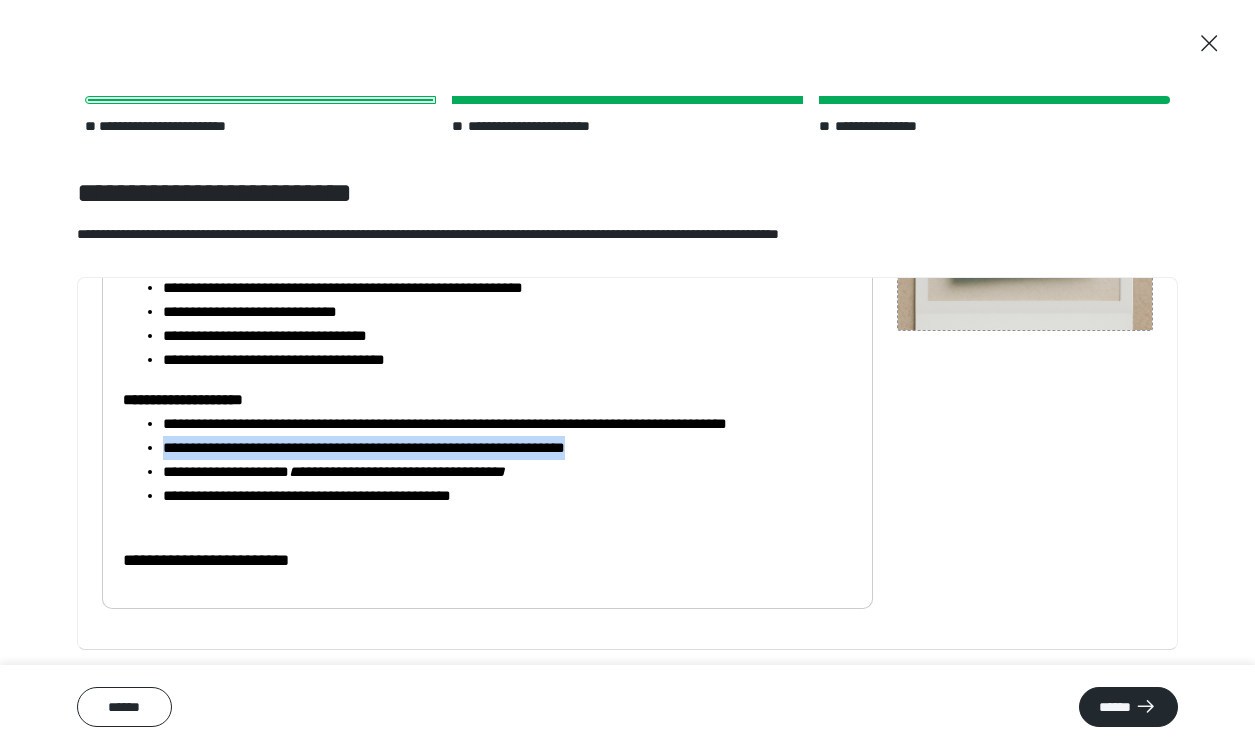 drag, startPoint x: 676, startPoint y: 447, endPoint x: 166, endPoint y: 446, distance: 510.00098 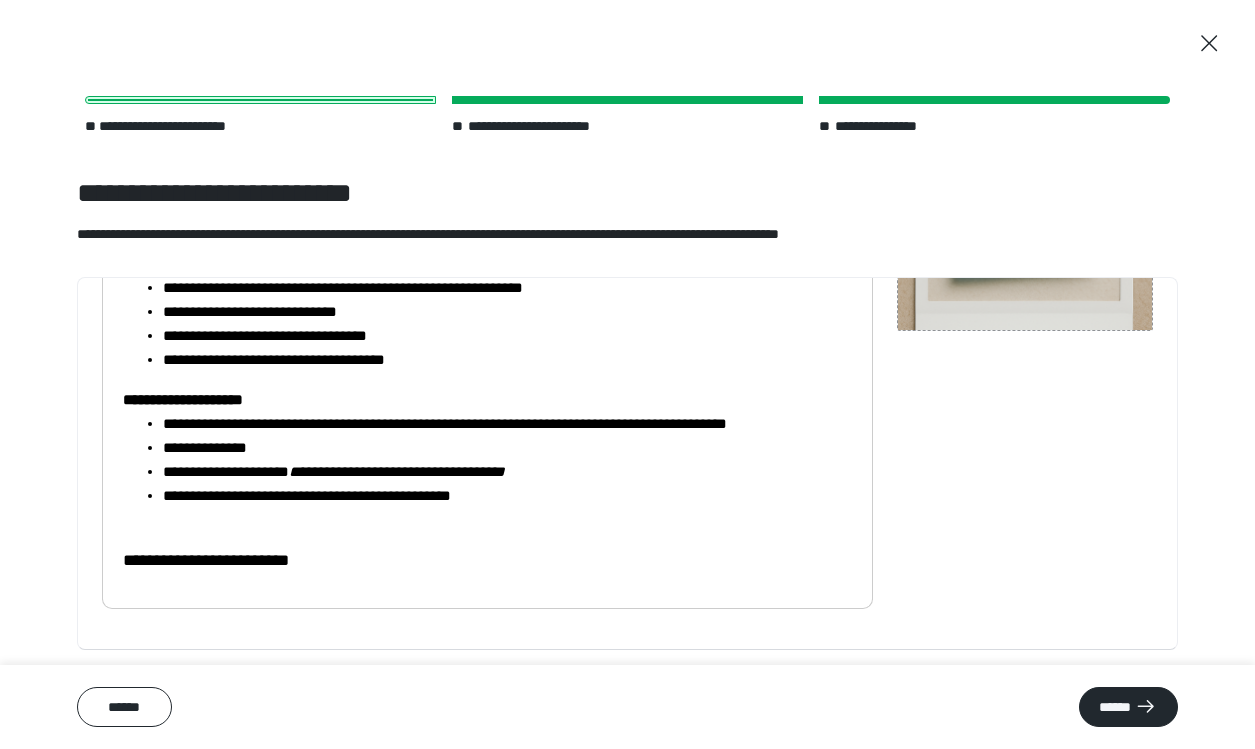click on "**********" at bounding box center (507, 448) 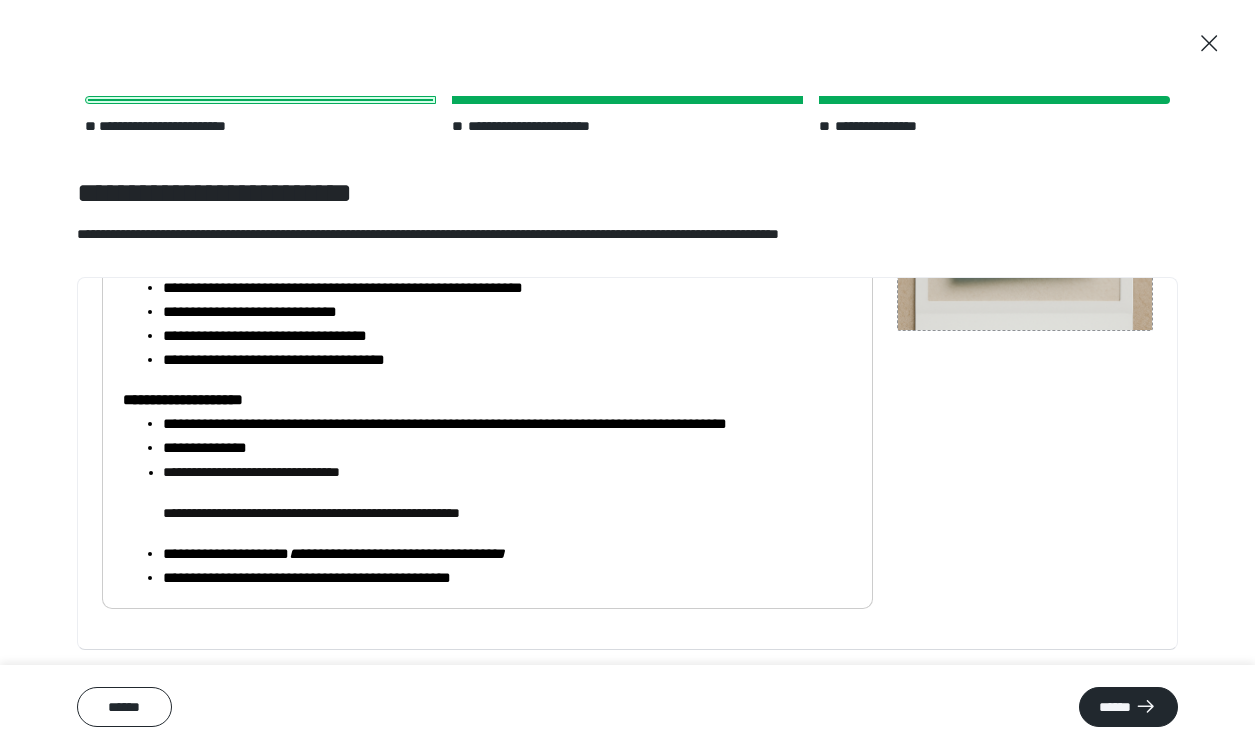 click on "**********" at bounding box center [251, 472] 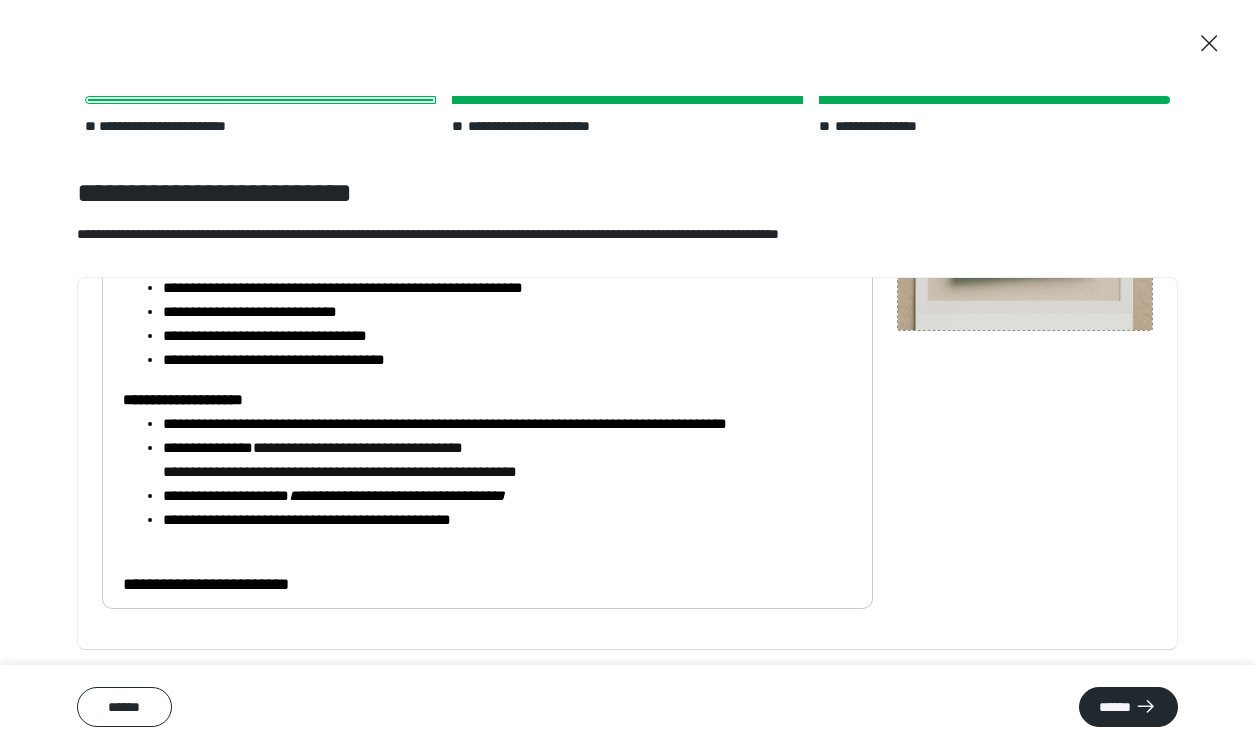 click on "**********" at bounding box center (507, 460) 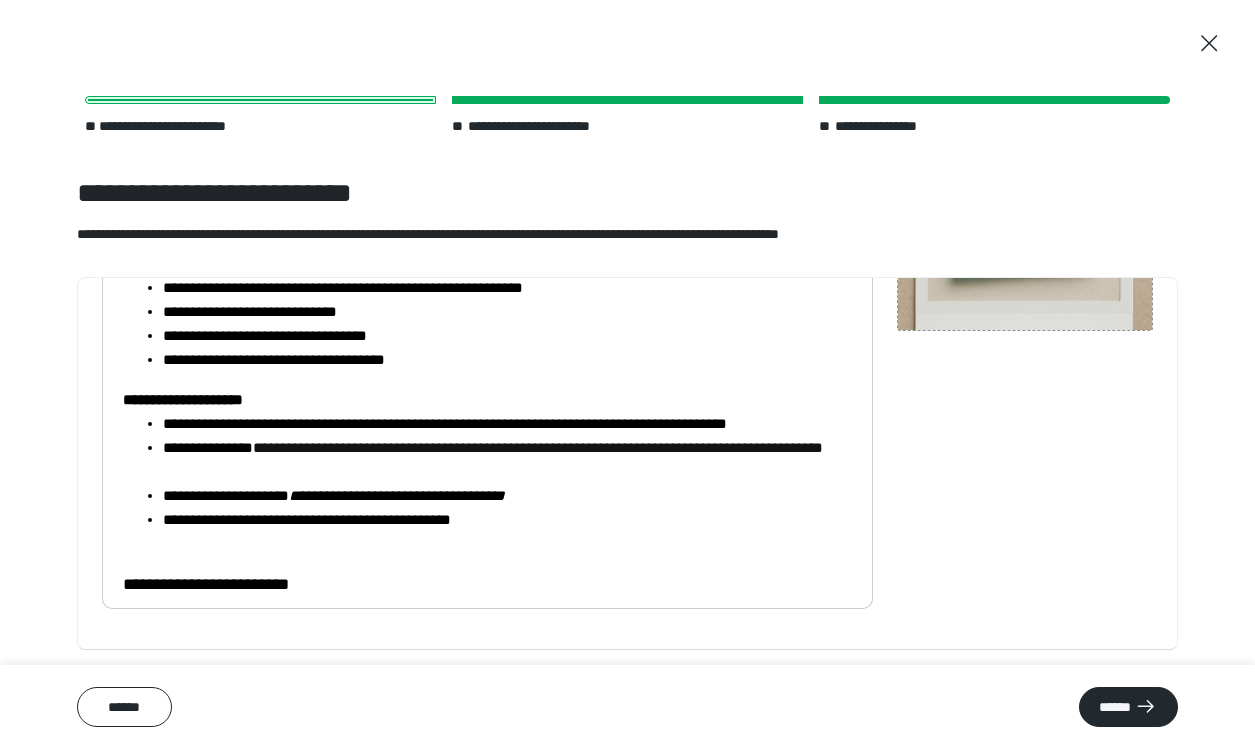 click on "**********" at bounding box center [507, 460] 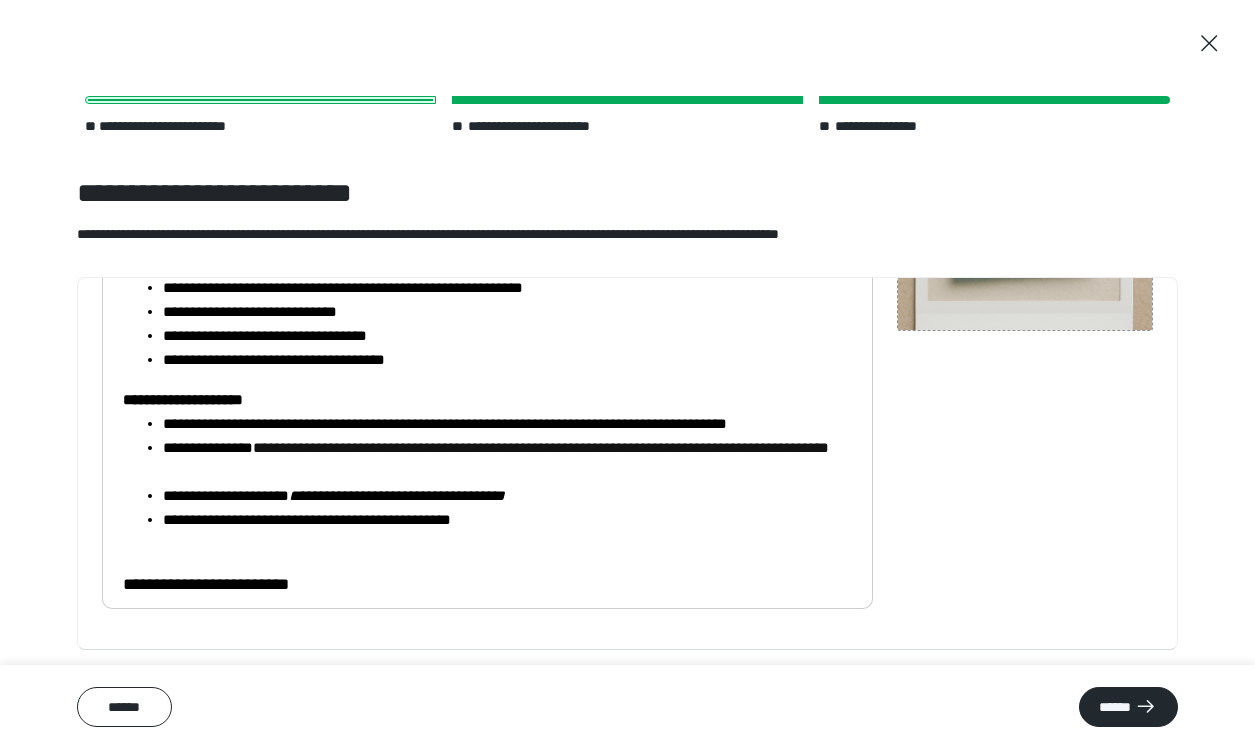 click on "**********" at bounding box center [361, 447] 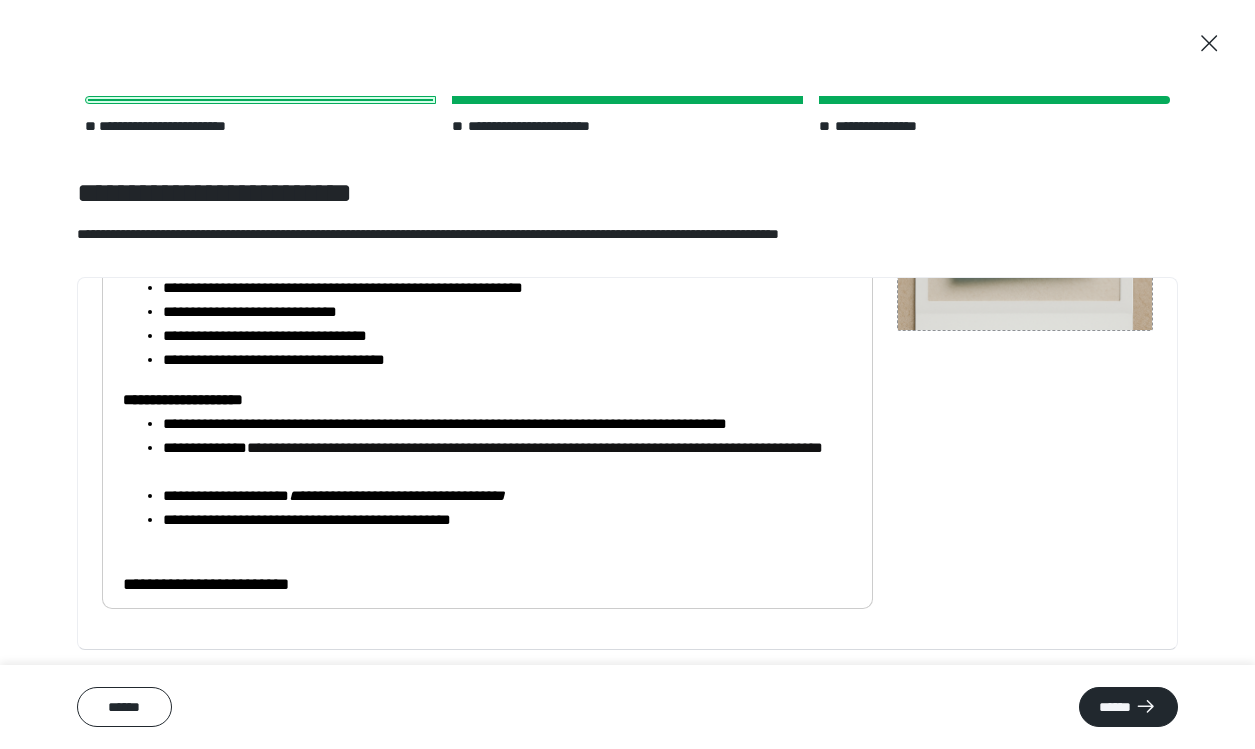 click on "**********" at bounding box center (507, 496) 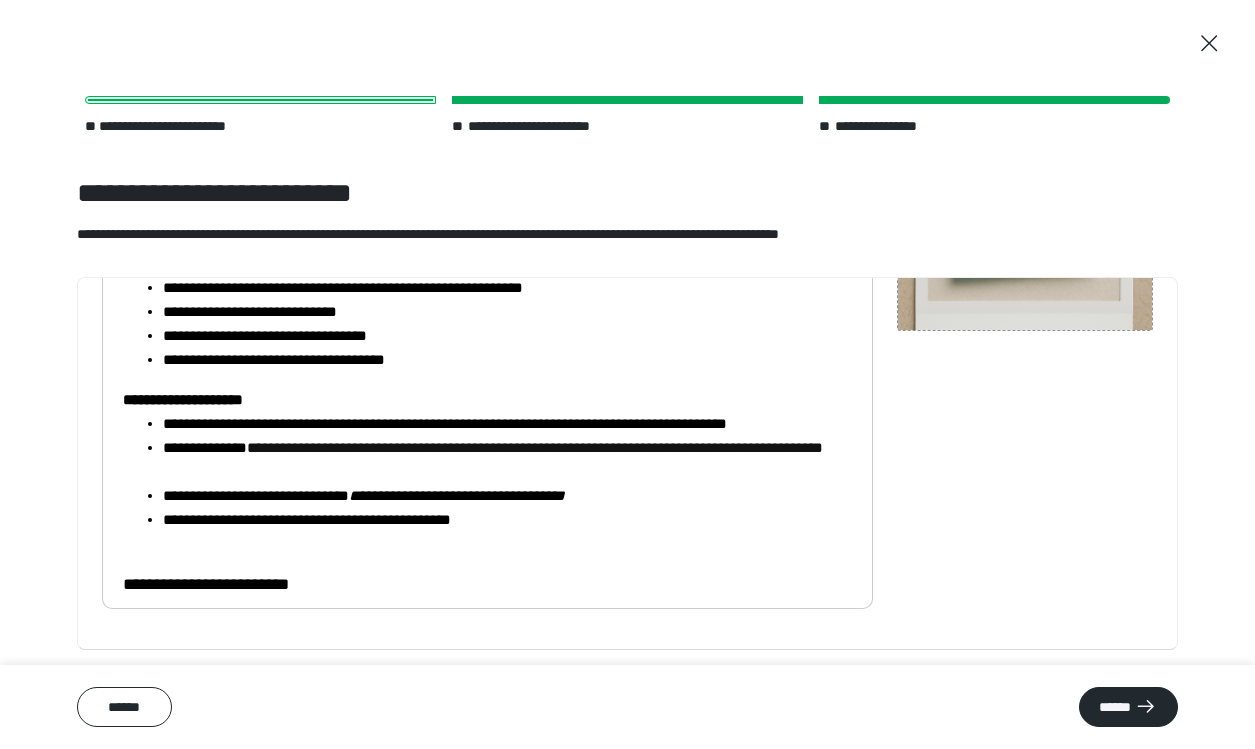 click on "**********" at bounding box center (507, 460) 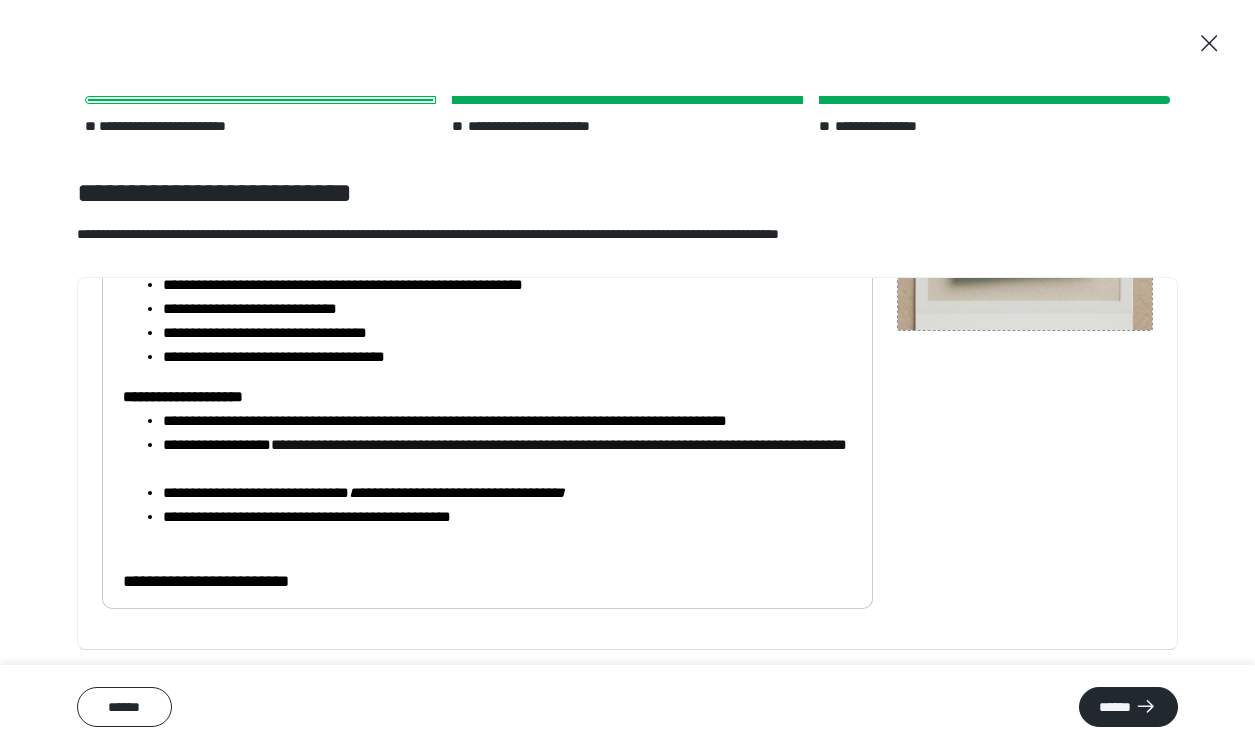 scroll, scrollTop: 898, scrollLeft: 0, axis: vertical 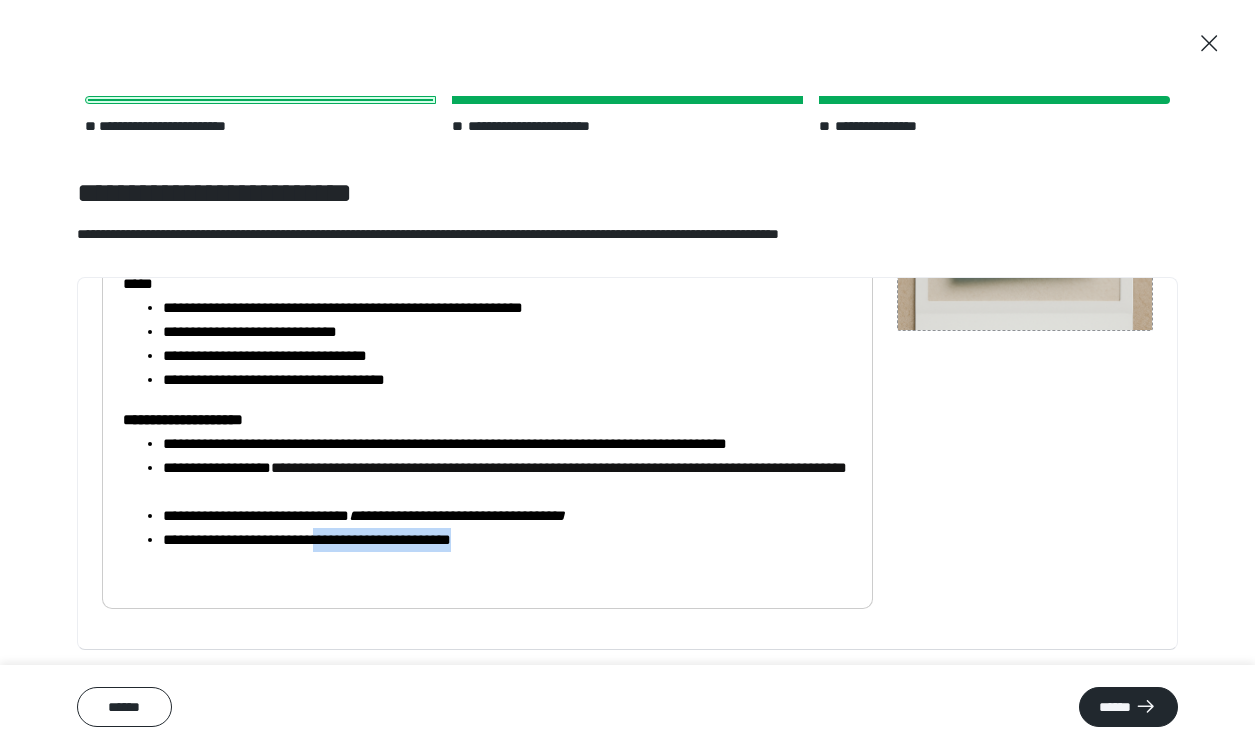 drag, startPoint x: 520, startPoint y: 536, endPoint x: 336, endPoint y: 529, distance: 184.1331 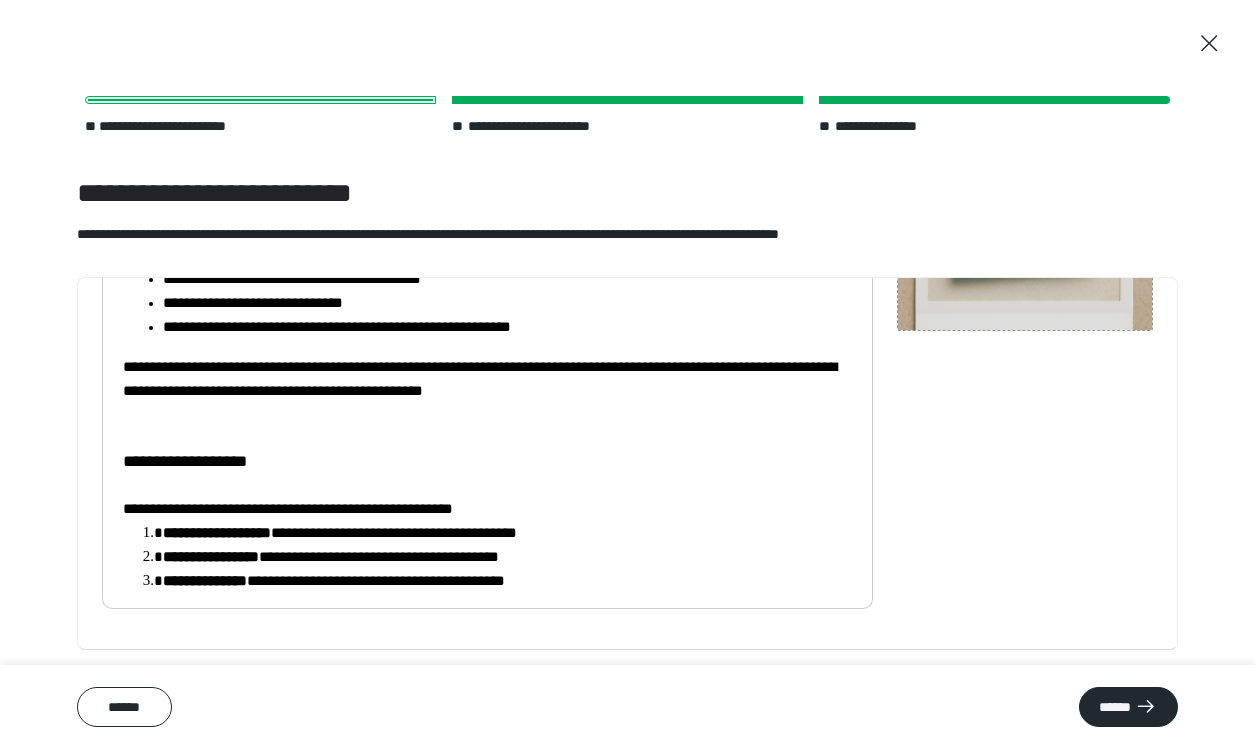 scroll, scrollTop: 406, scrollLeft: 0, axis: vertical 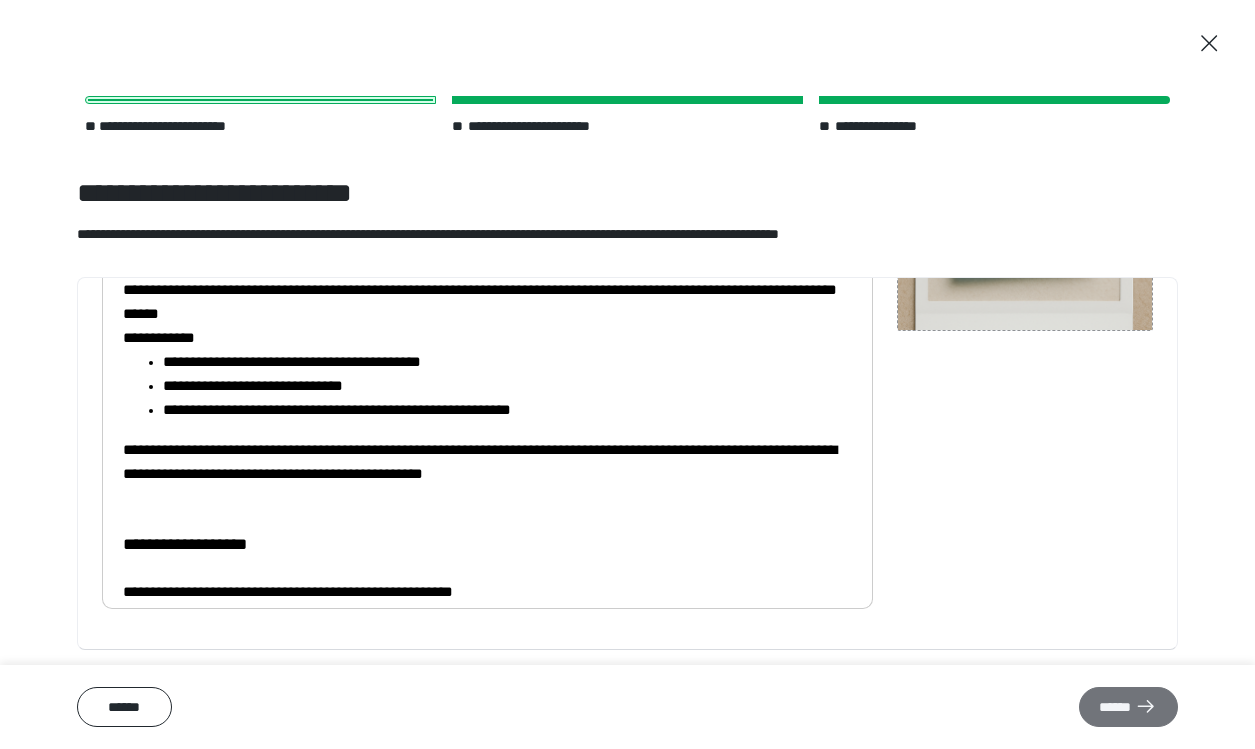 click on "******" at bounding box center [1128, 707] 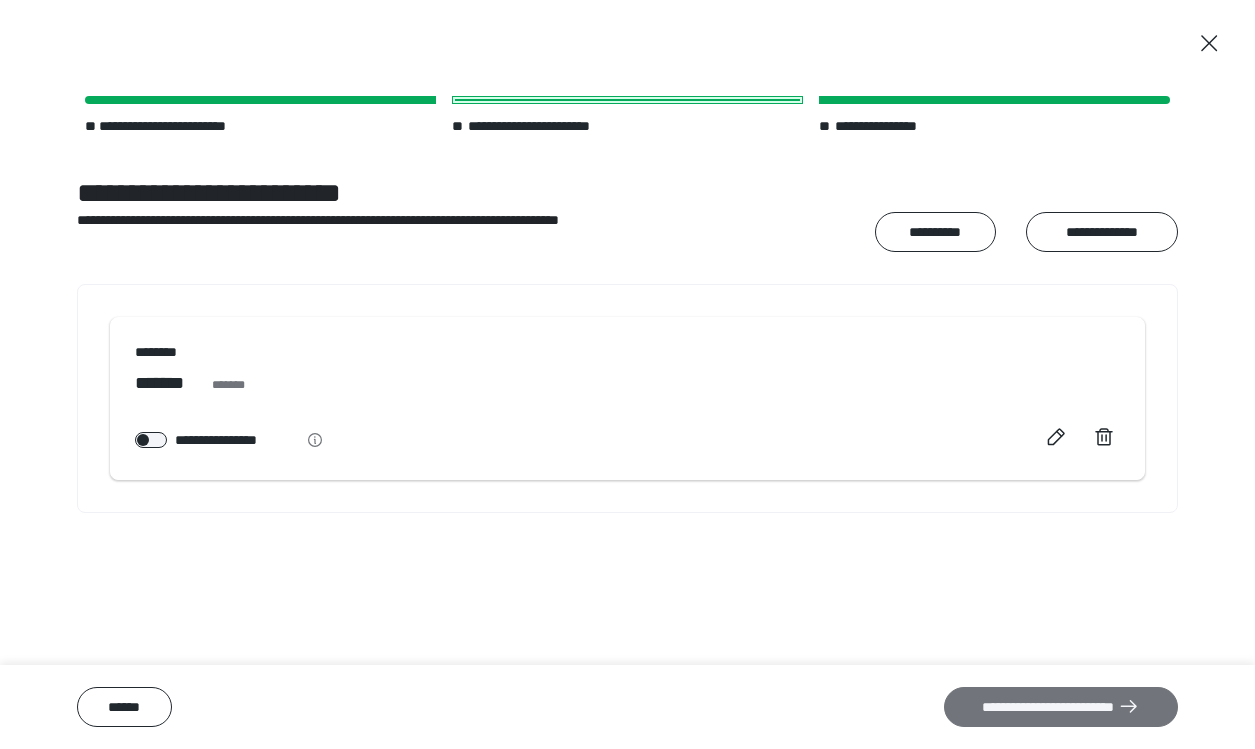 click on "**********" at bounding box center [1061, 707] 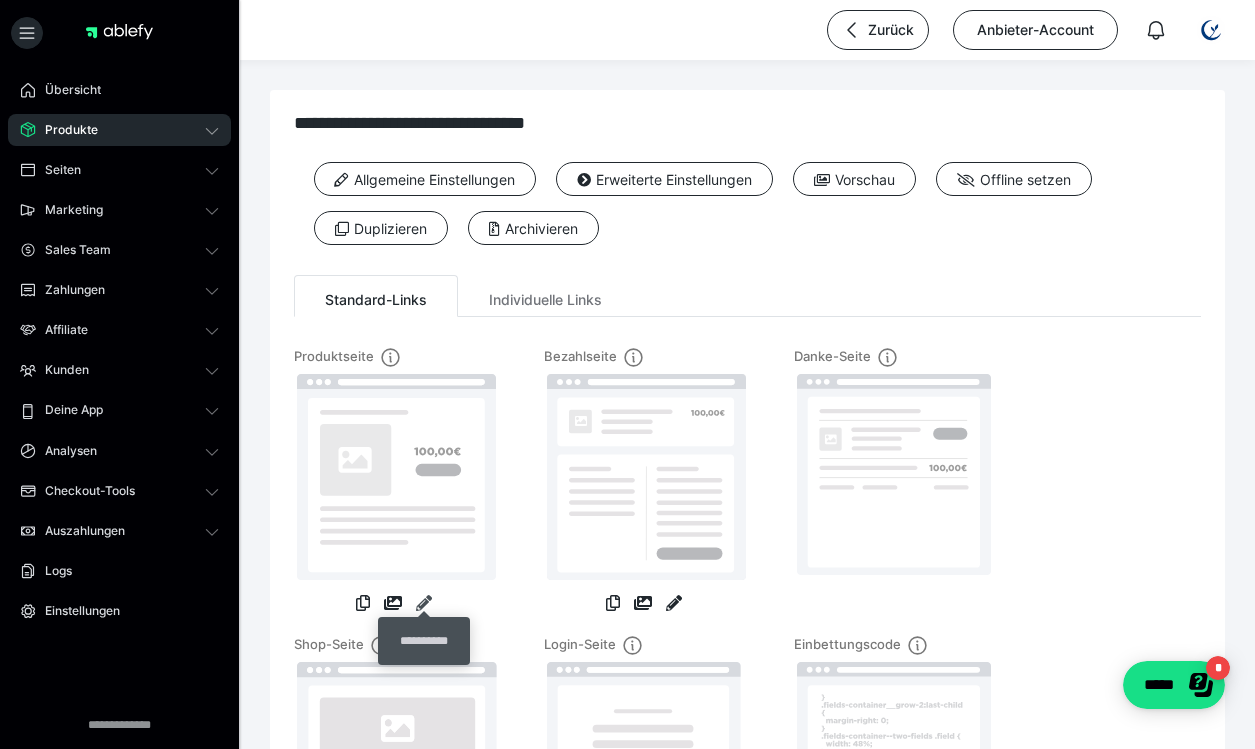 click at bounding box center (424, 603) 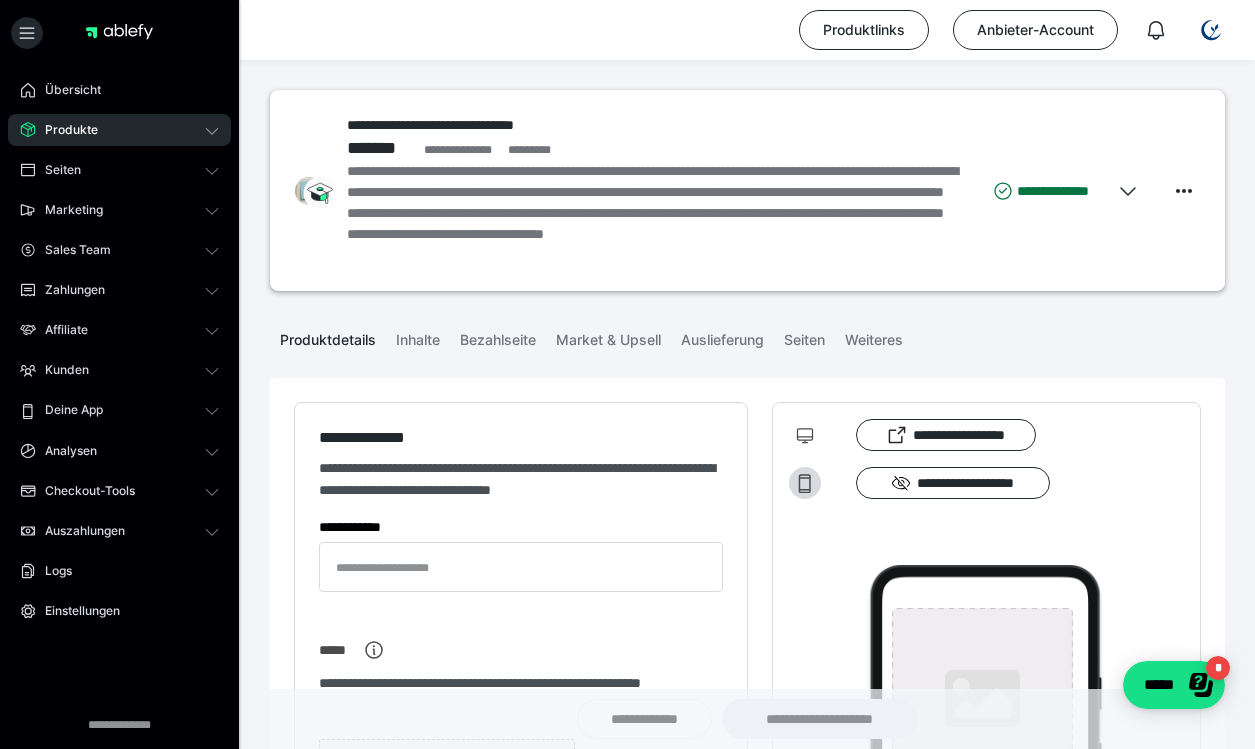 type on "**********" 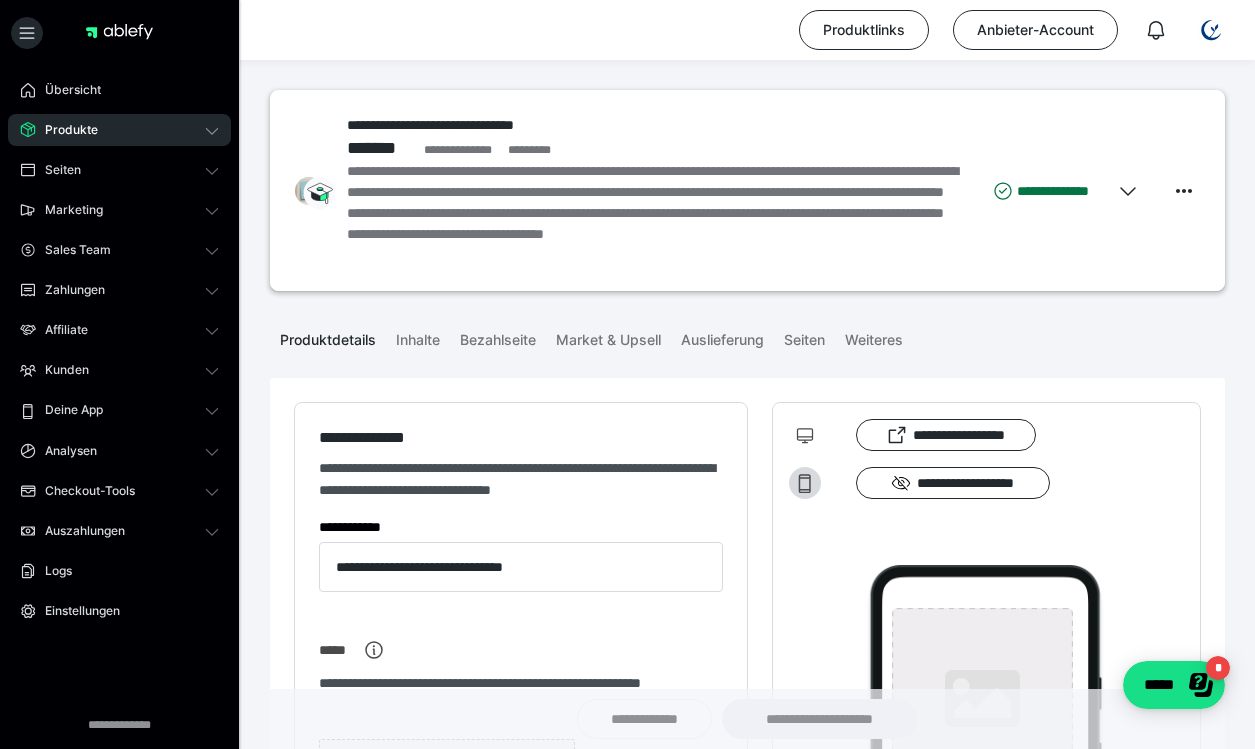 type on "**********" 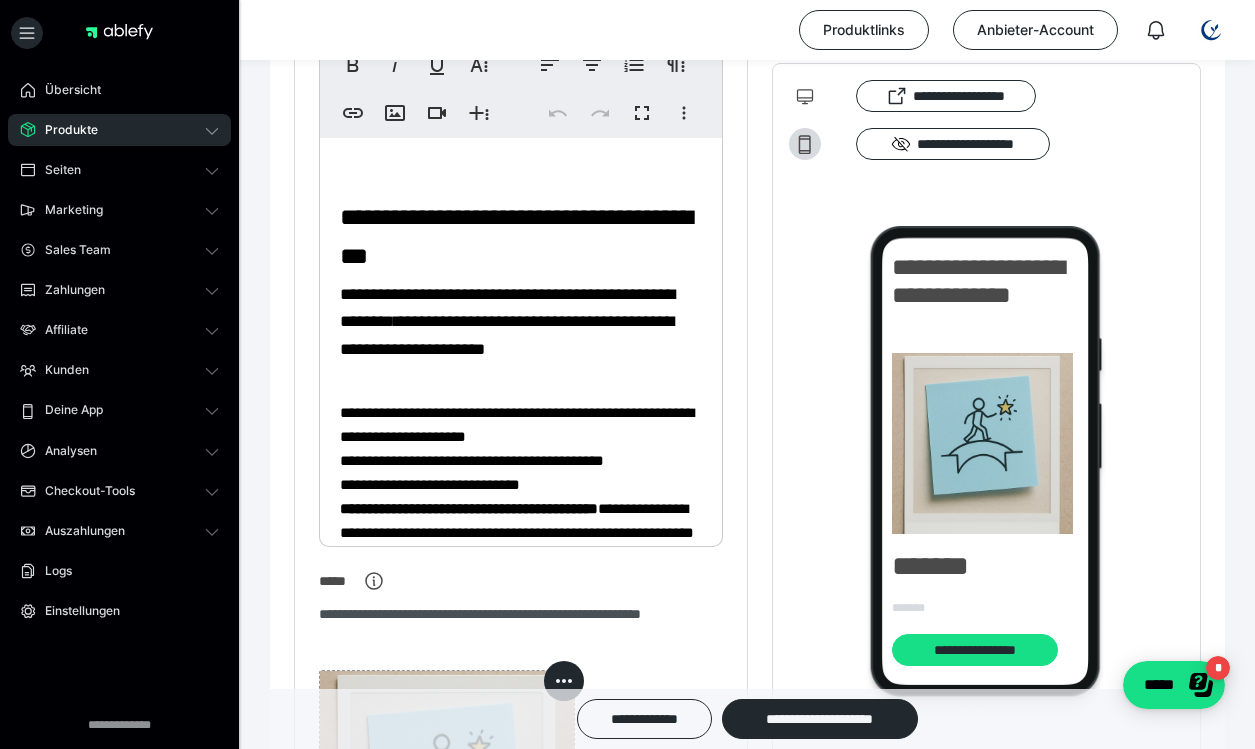 scroll, scrollTop: 597, scrollLeft: 0, axis: vertical 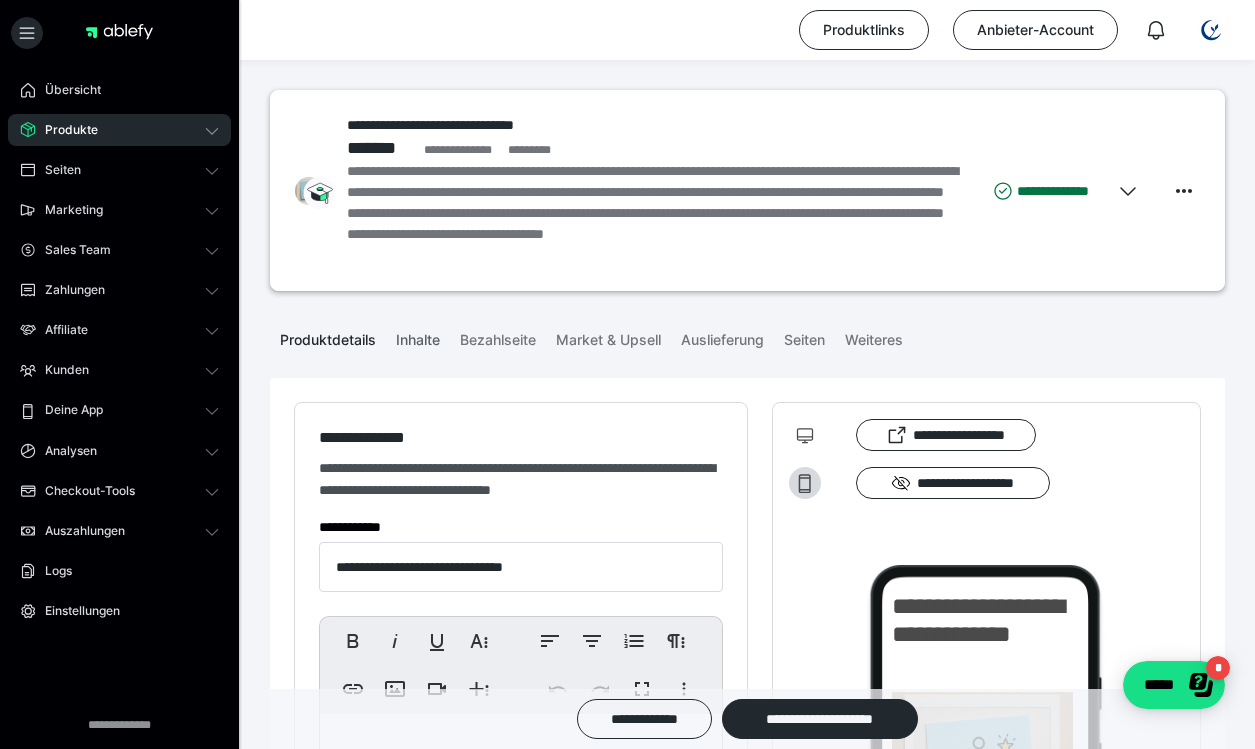 click on "Inhalte" at bounding box center (418, 336) 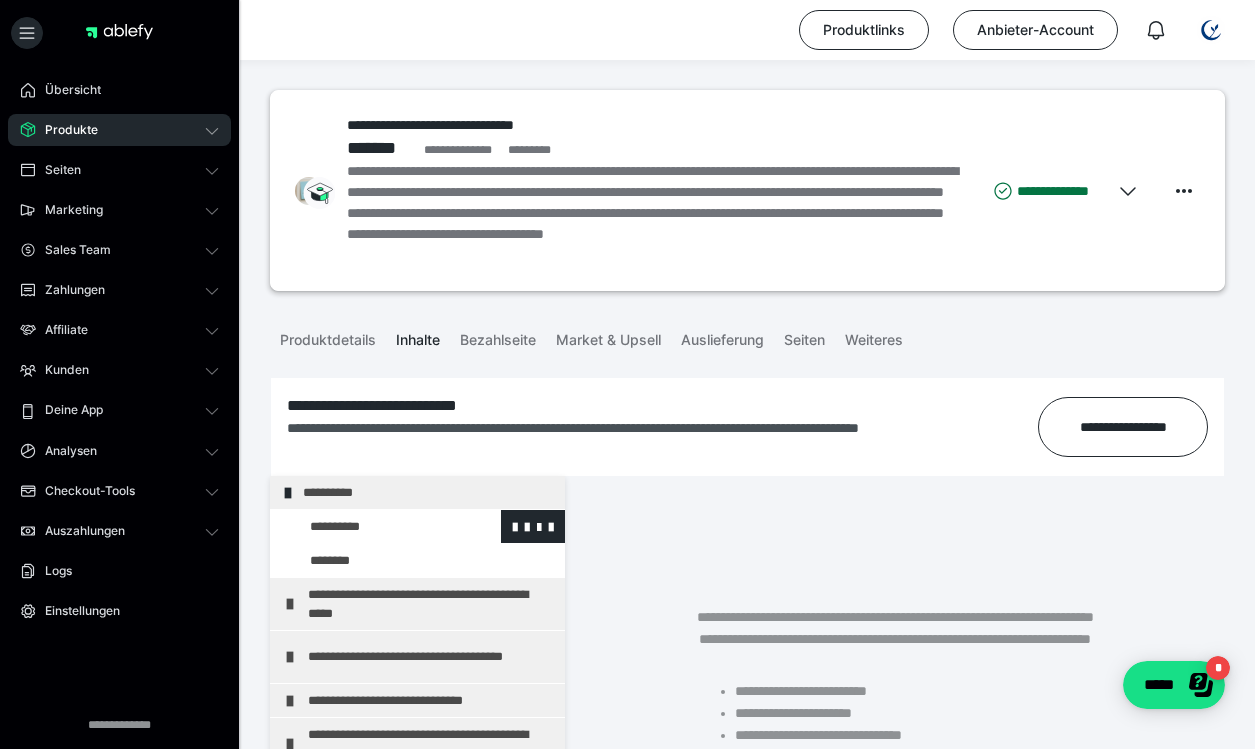 click at bounding box center (375, 526) 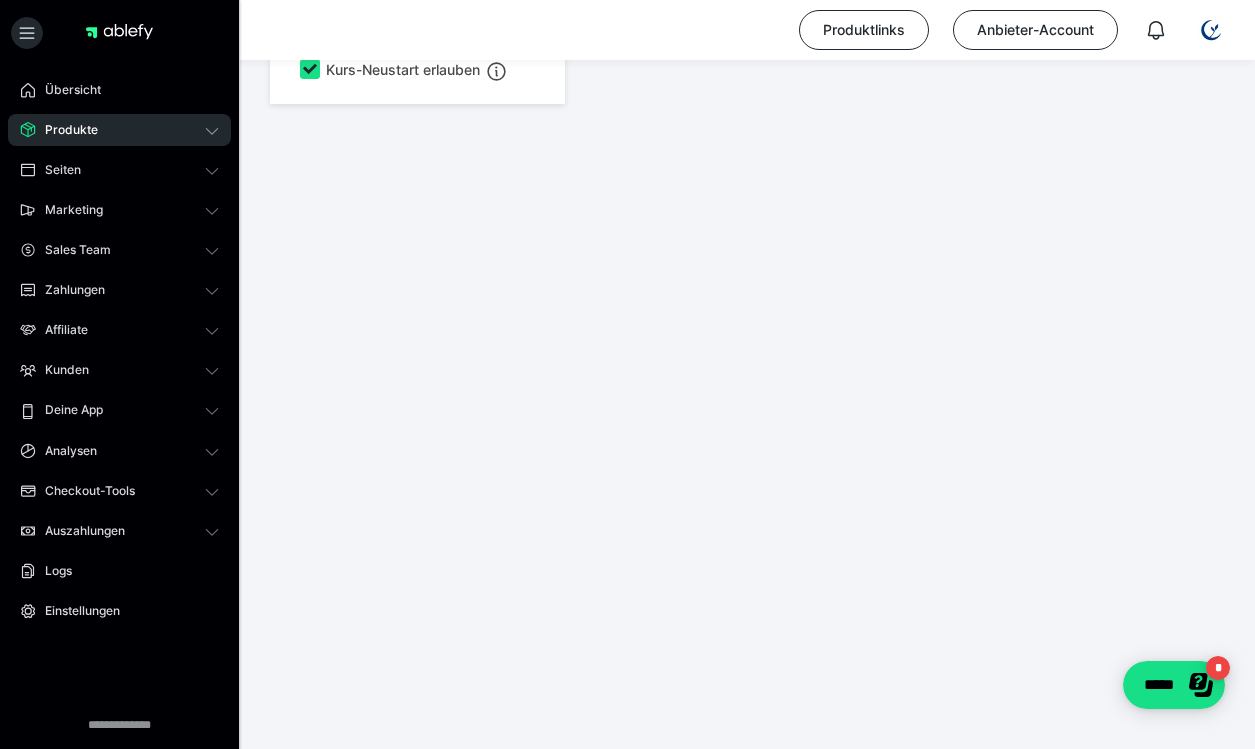 scroll, scrollTop: 6356, scrollLeft: 0, axis: vertical 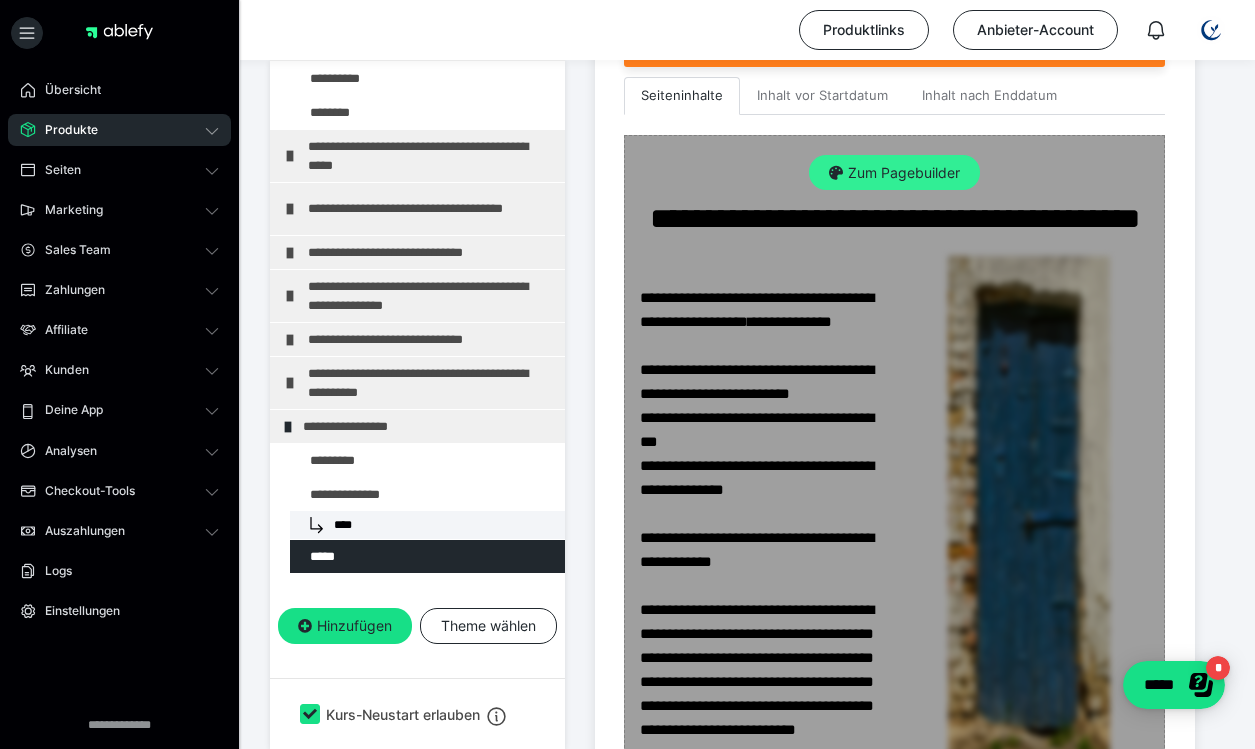 click on "Zum Pagebuilder" at bounding box center (894, 173) 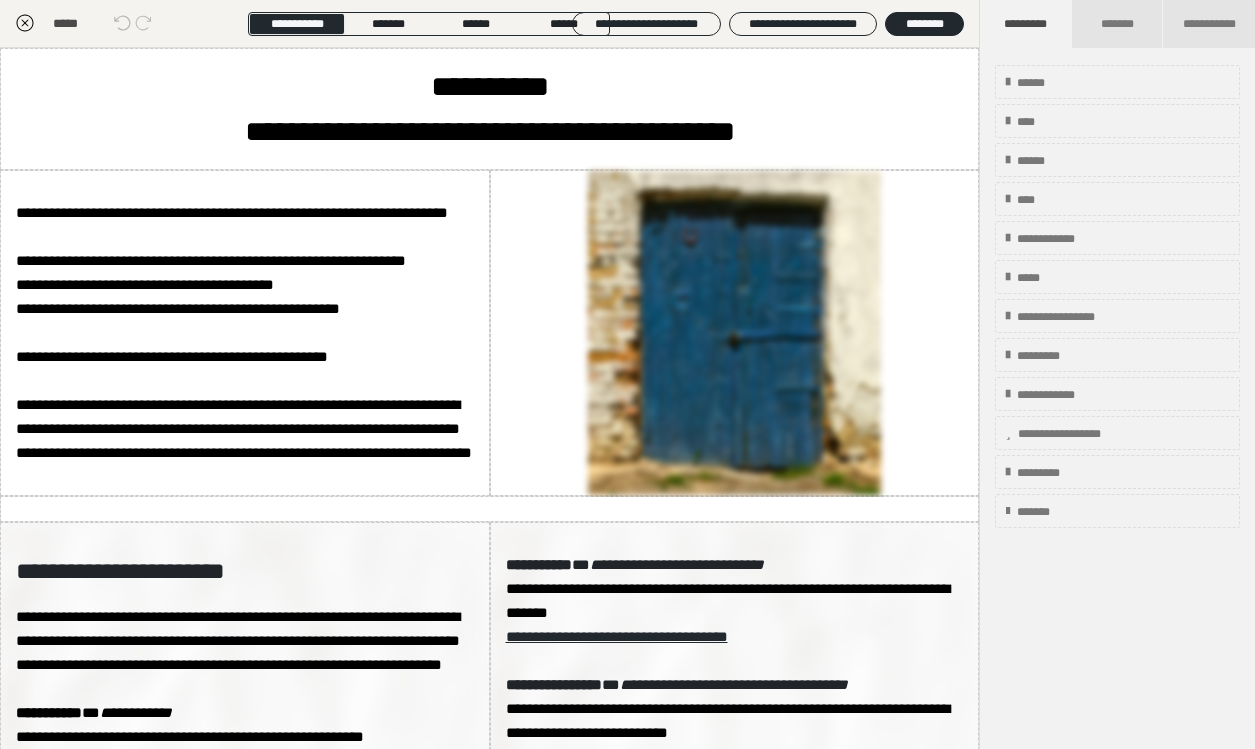scroll, scrollTop: 416, scrollLeft: 0, axis: vertical 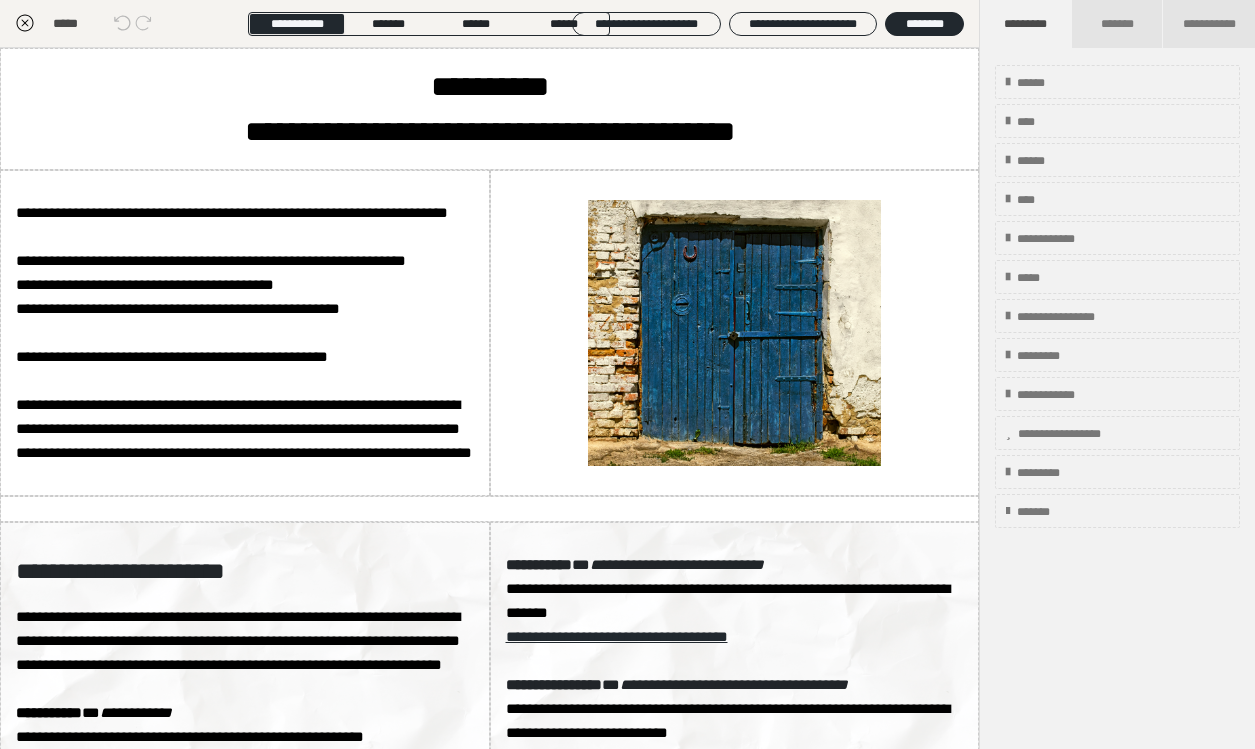 click 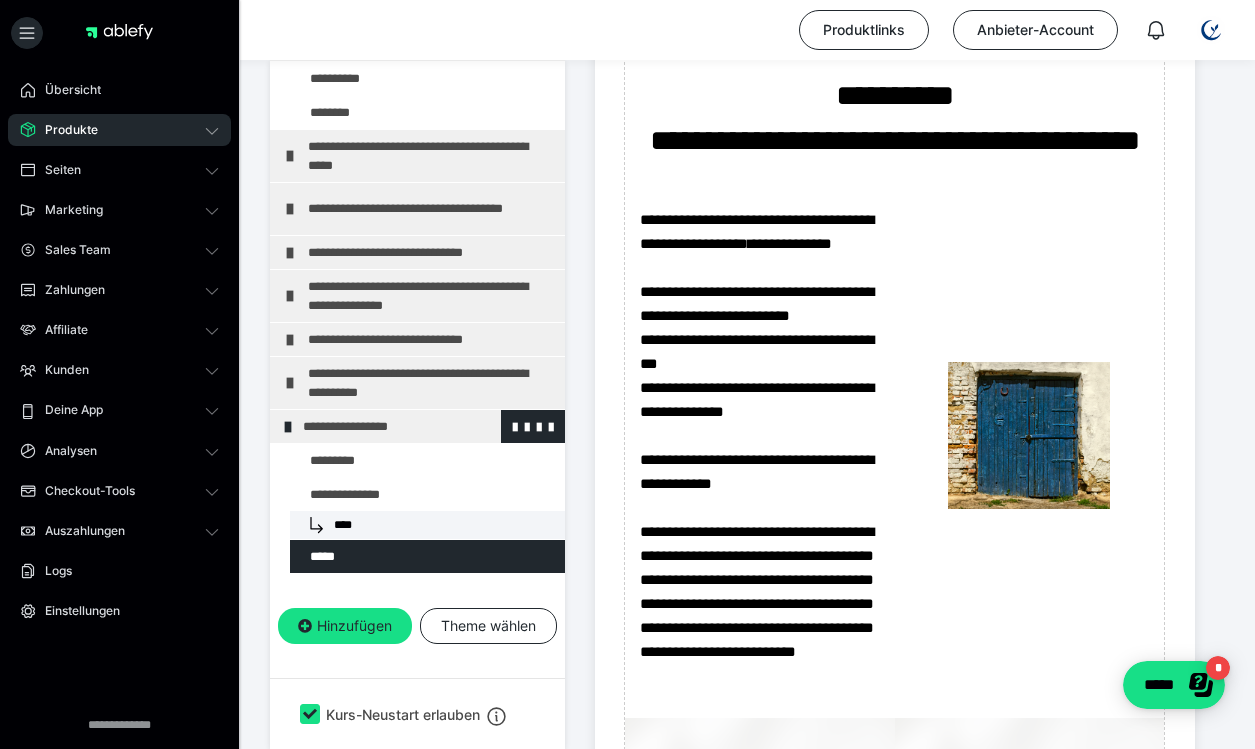 scroll, scrollTop: 795, scrollLeft: 0, axis: vertical 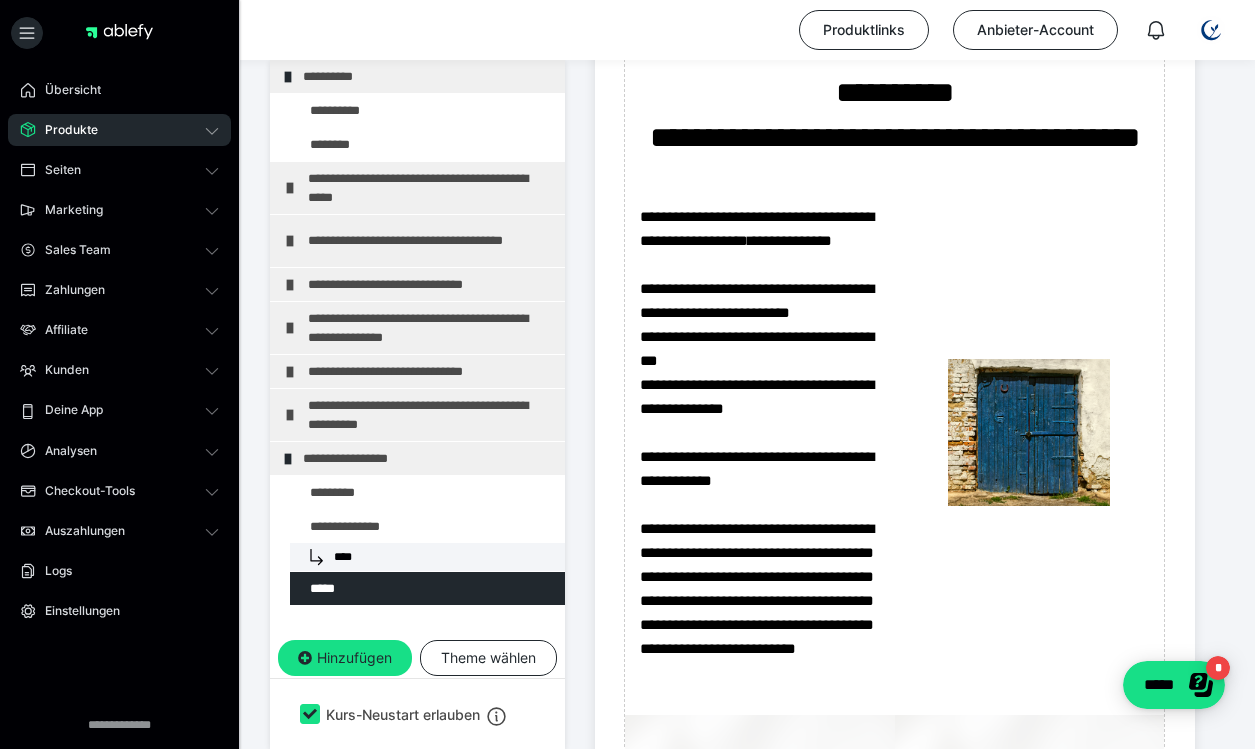 click on "Produkte" at bounding box center (119, 130) 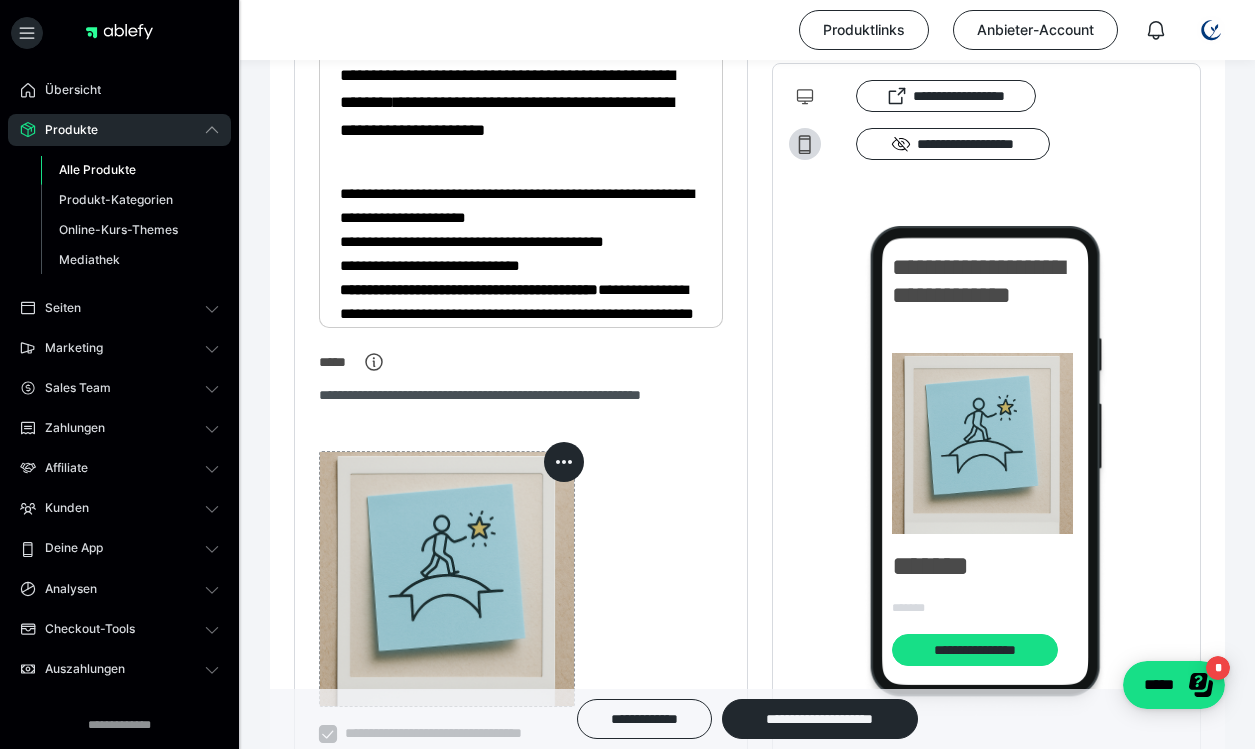 click on "Alle Produkte" at bounding box center [97, 169] 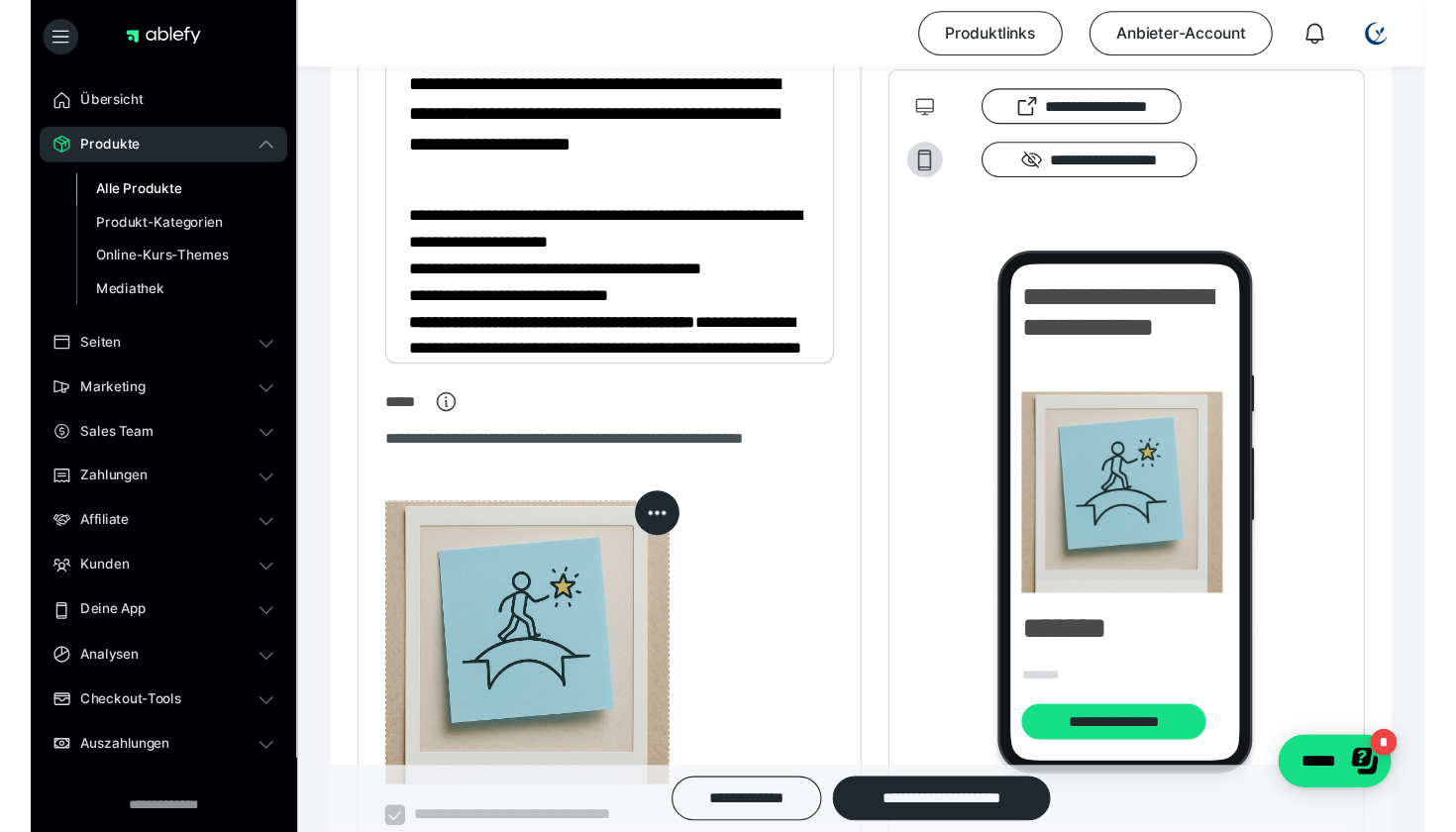 scroll, scrollTop: 0, scrollLeft: 0, axis: both 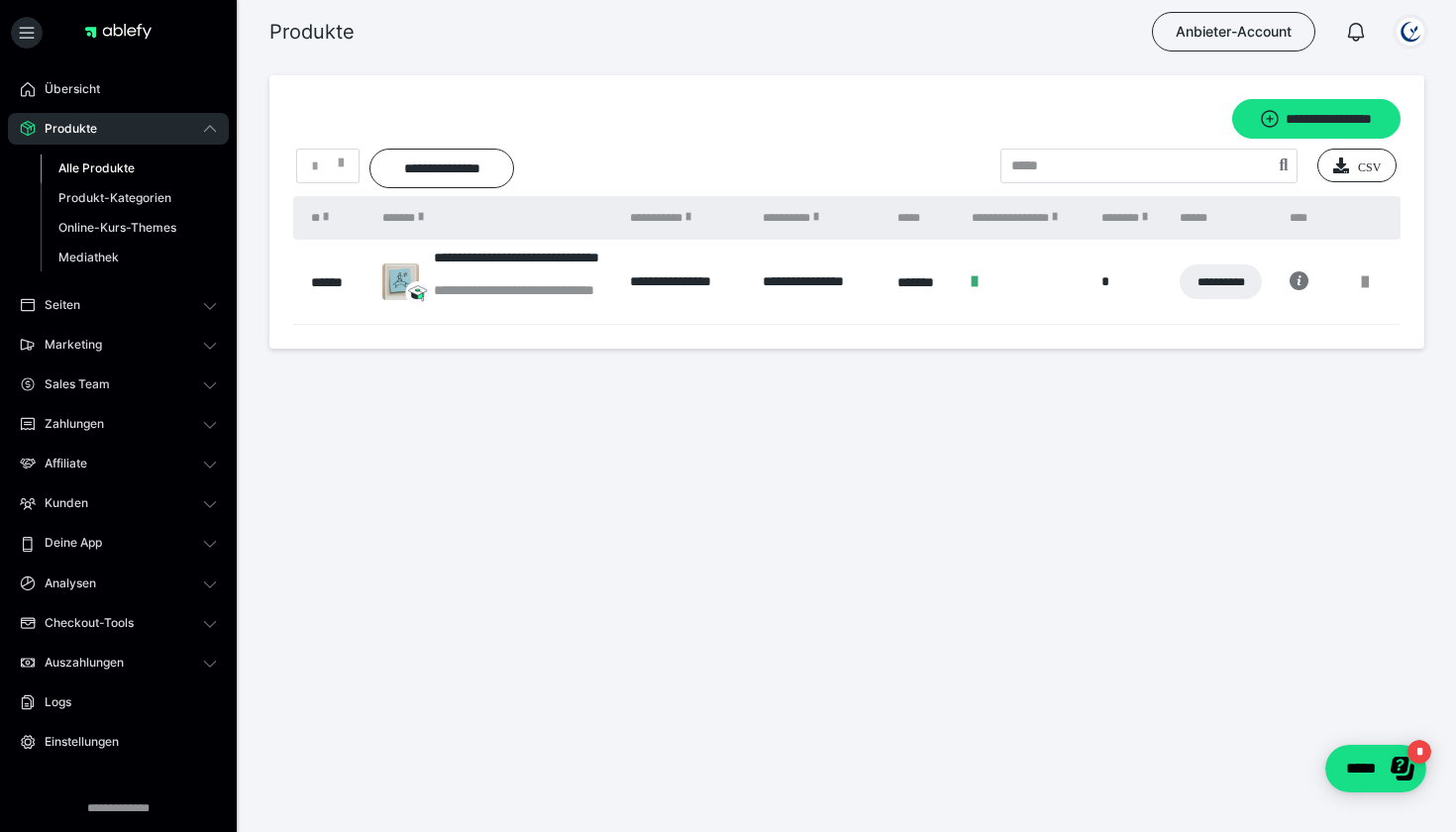 click at bounding box center (1410, 32) 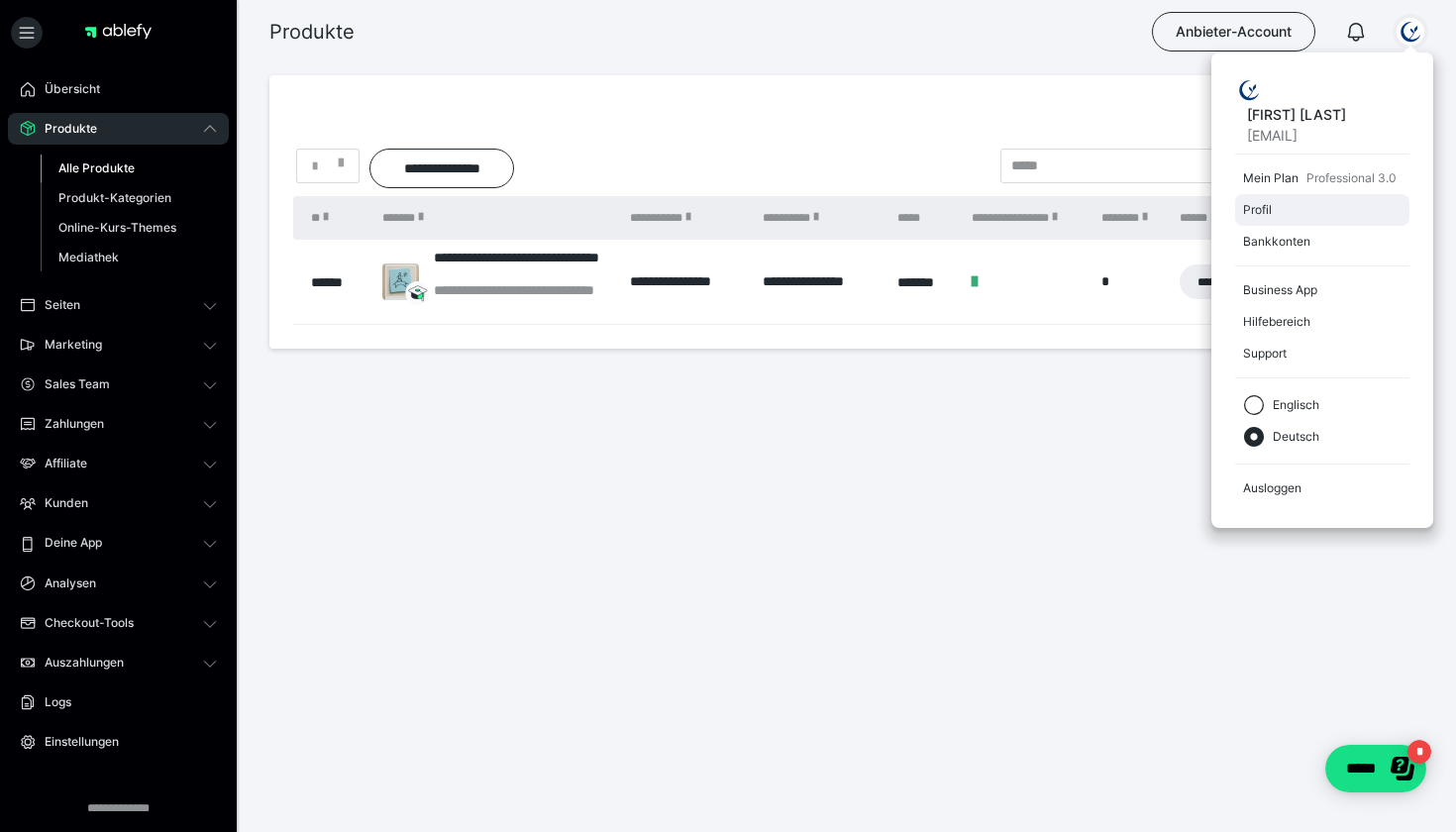 click on "Profil" at bounding box center [1318, 210] 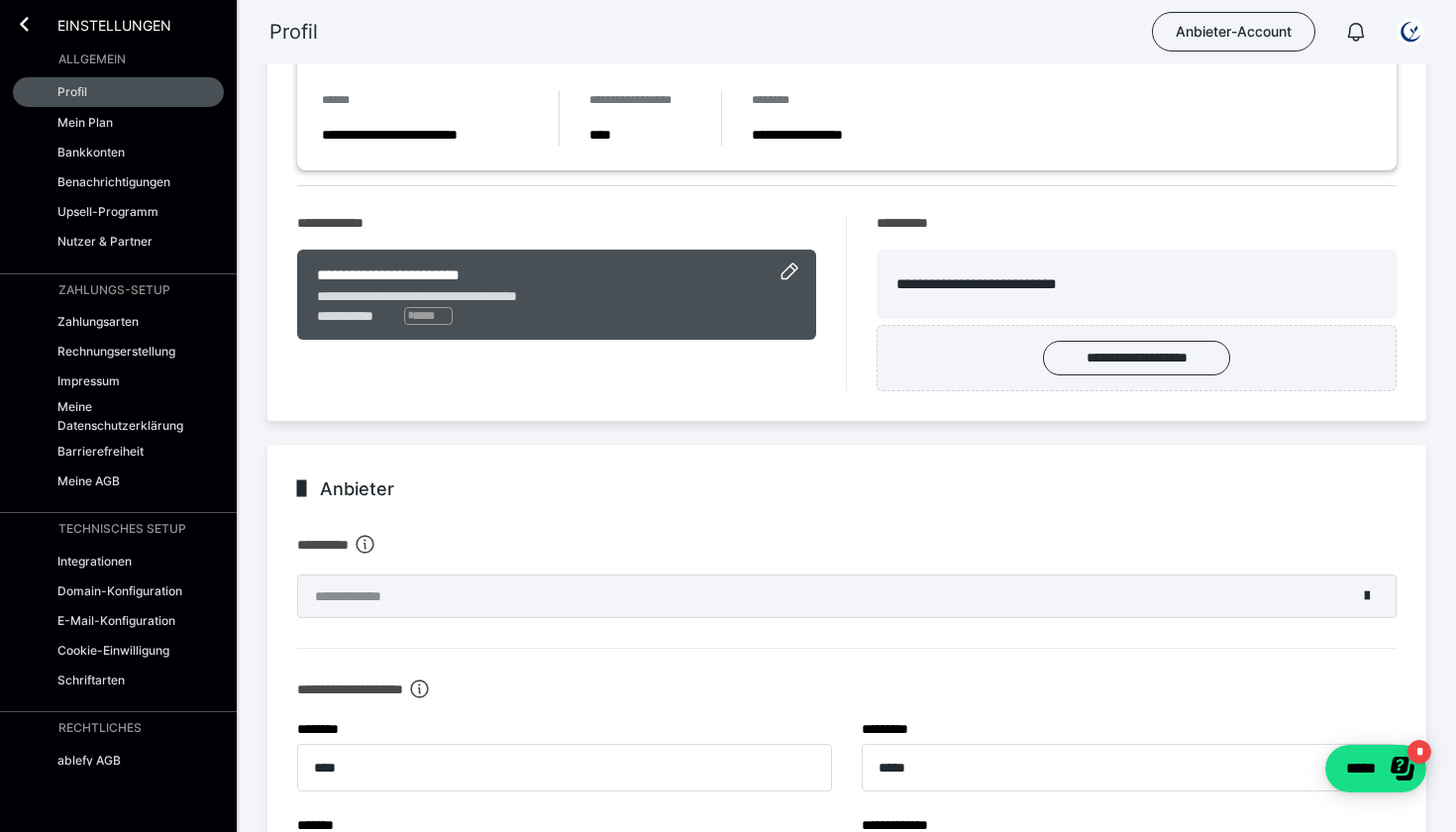 scroll, scrollTop: 147, scrollLeft: 0, axis: vertical 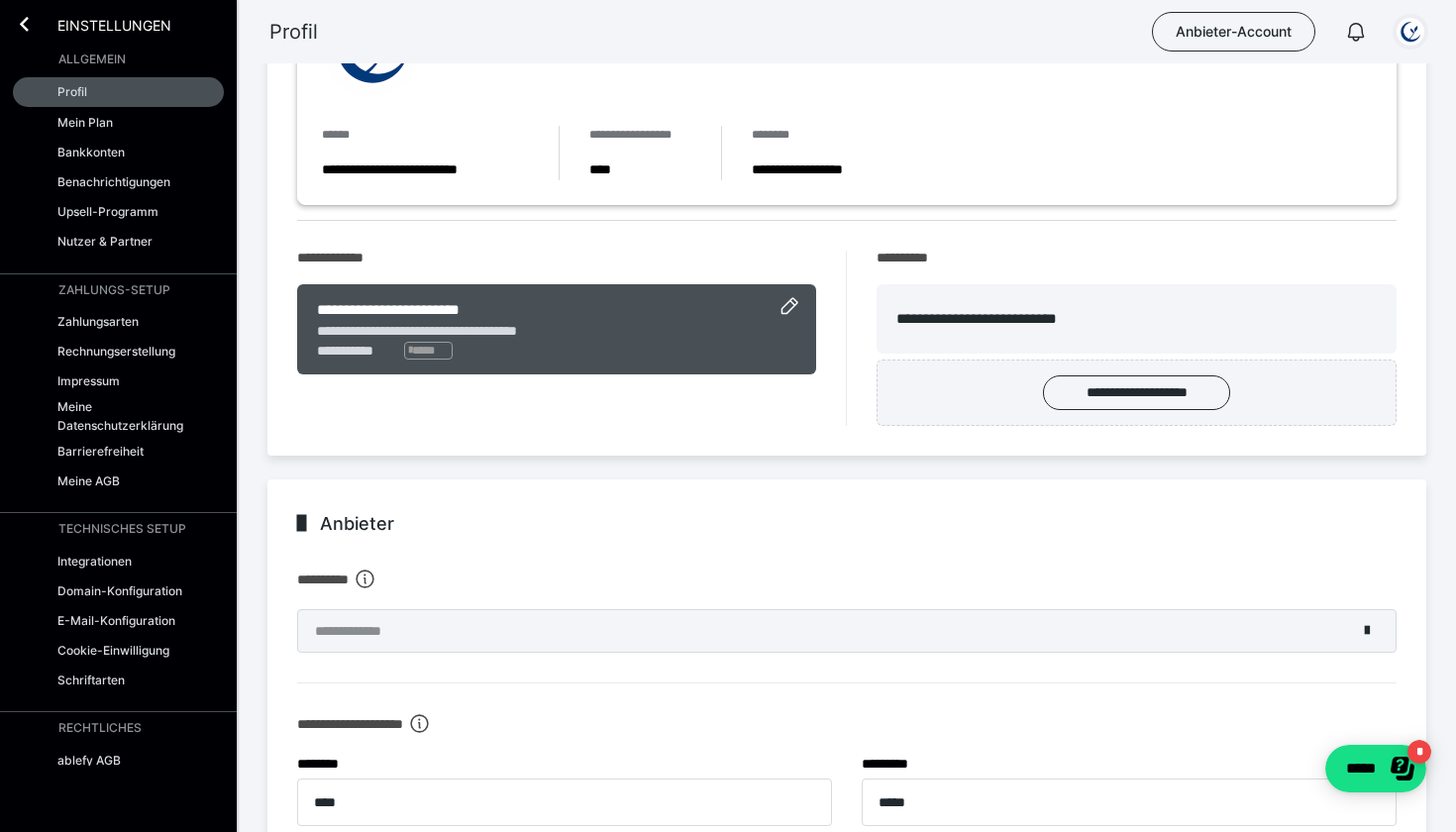 click at bounding box center [1410, 32] 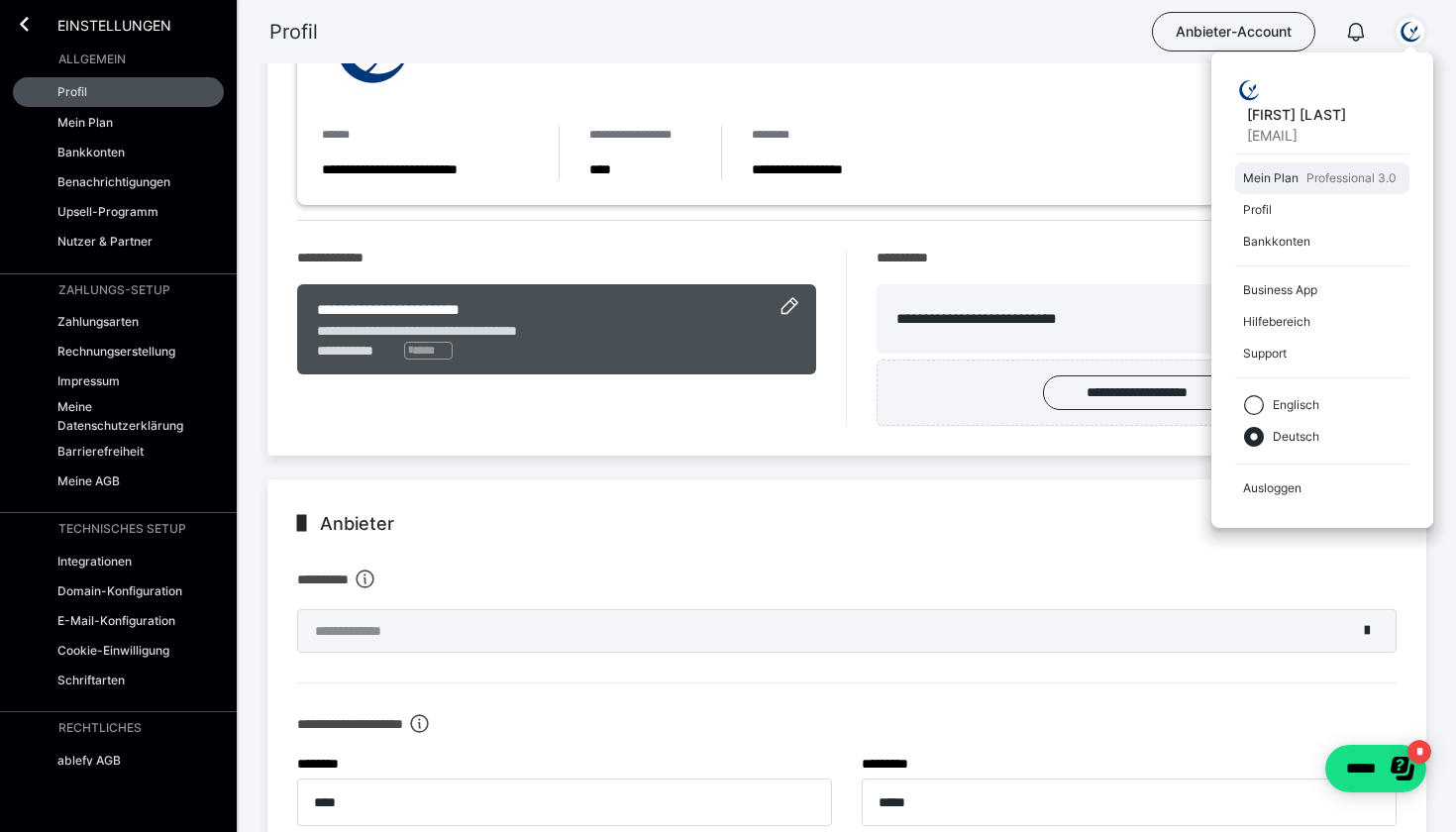 click on "Mein Plan" at bounding box center (1271, 178) 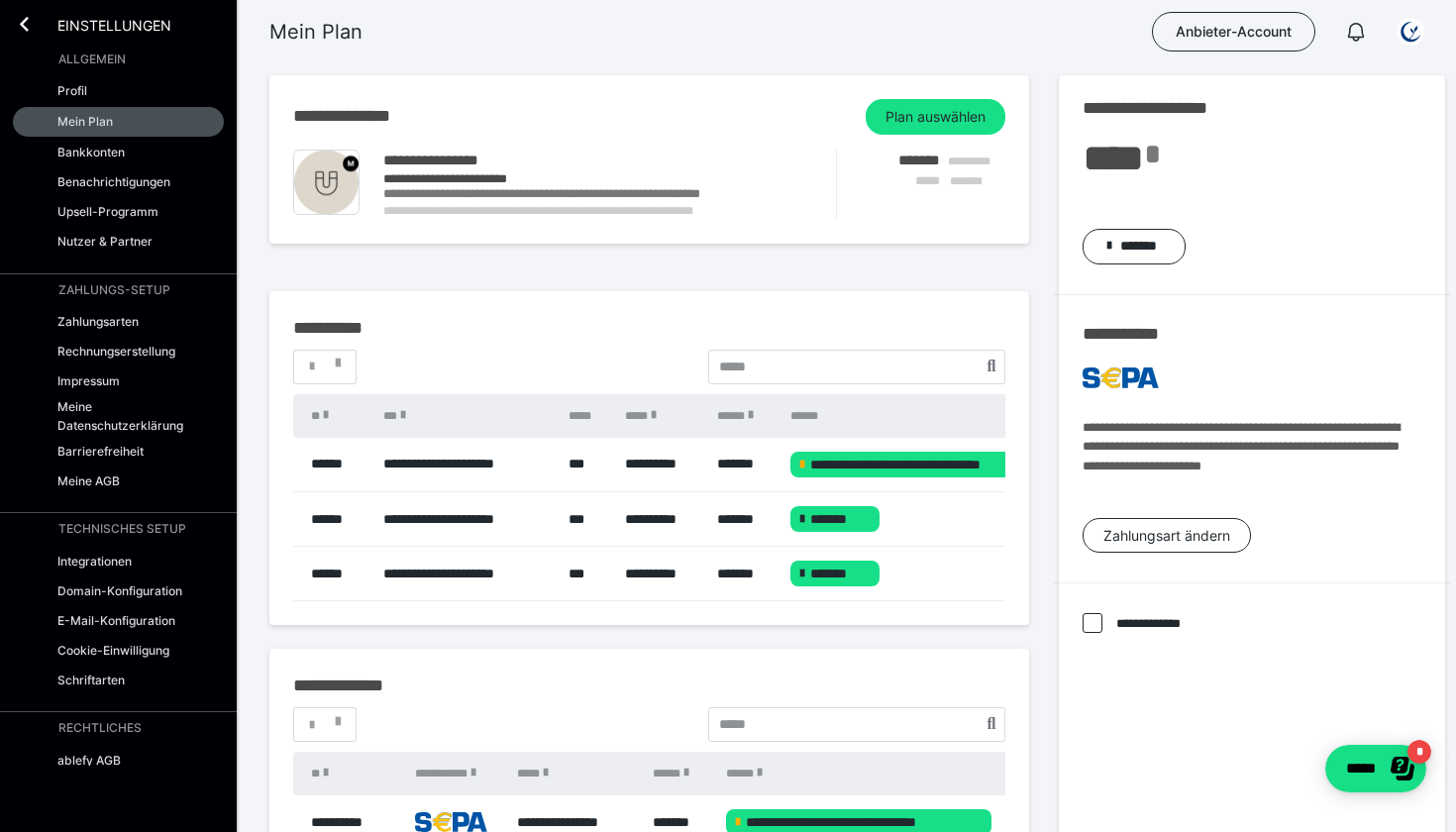 scroll, scrollTop: 0, scrollLeft: 0, axis: both 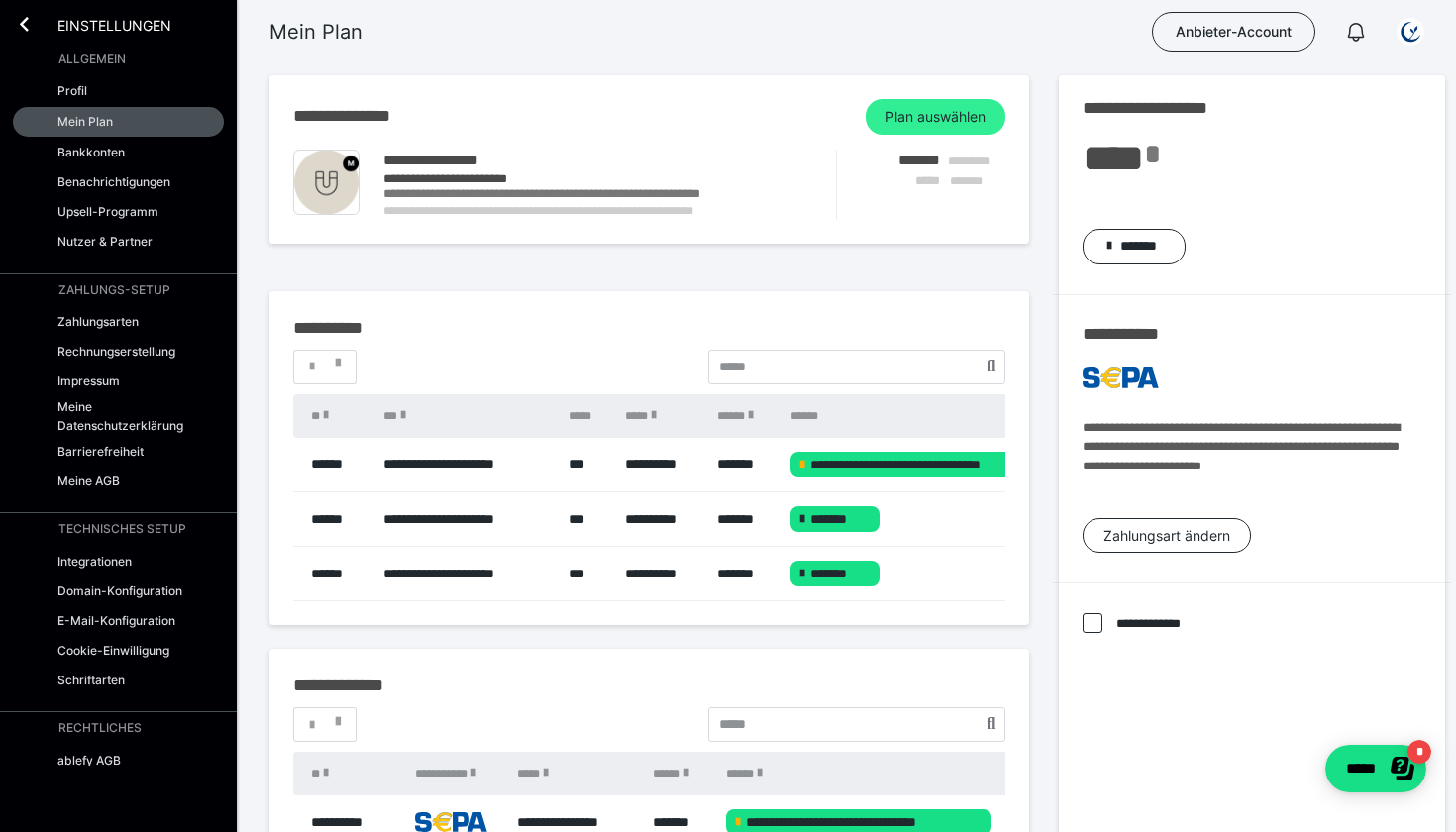 click on "Plan auswählen" at bounding box center (935, 117) 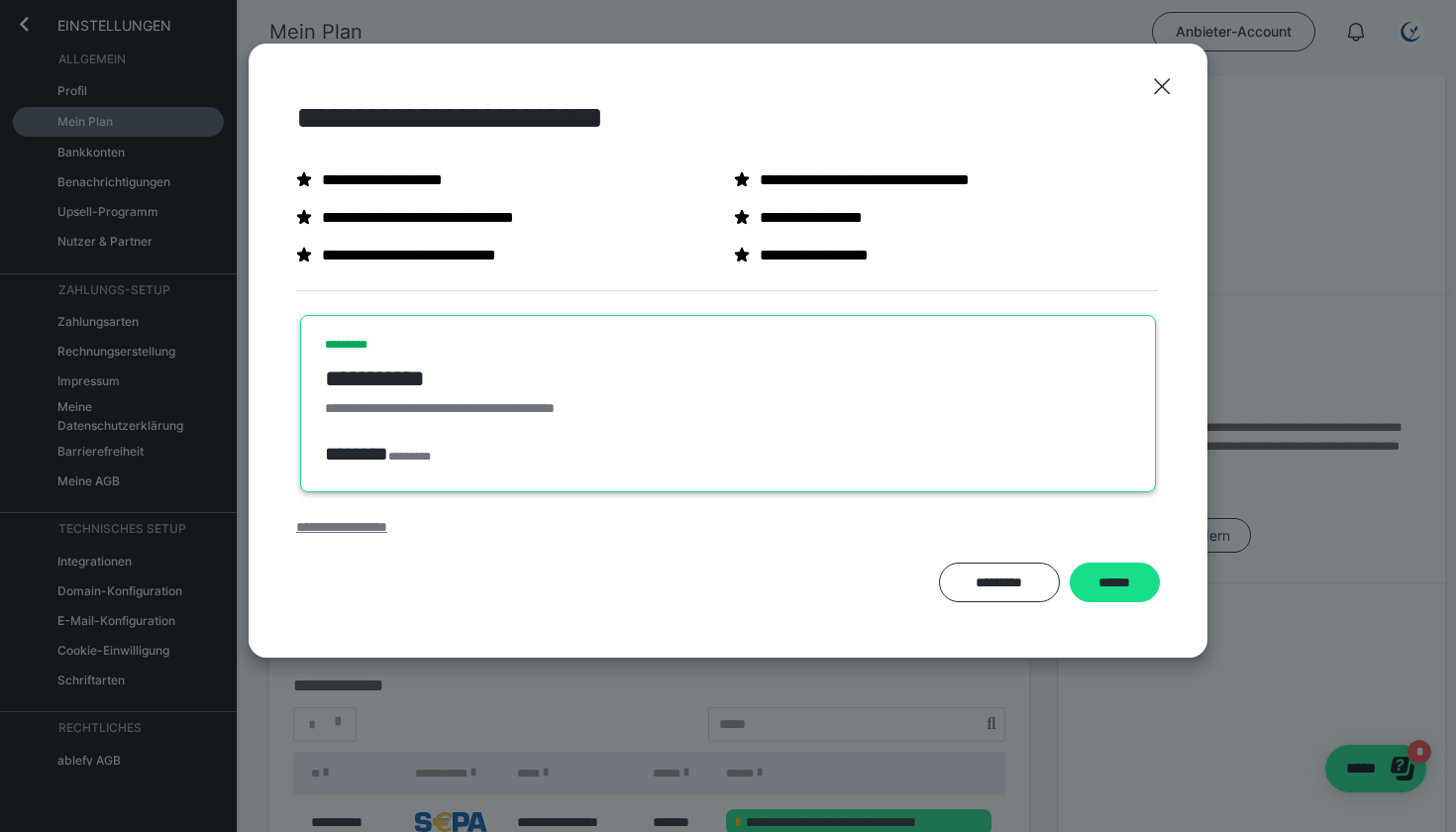 click on "**********" at bounding box center (342, 527) 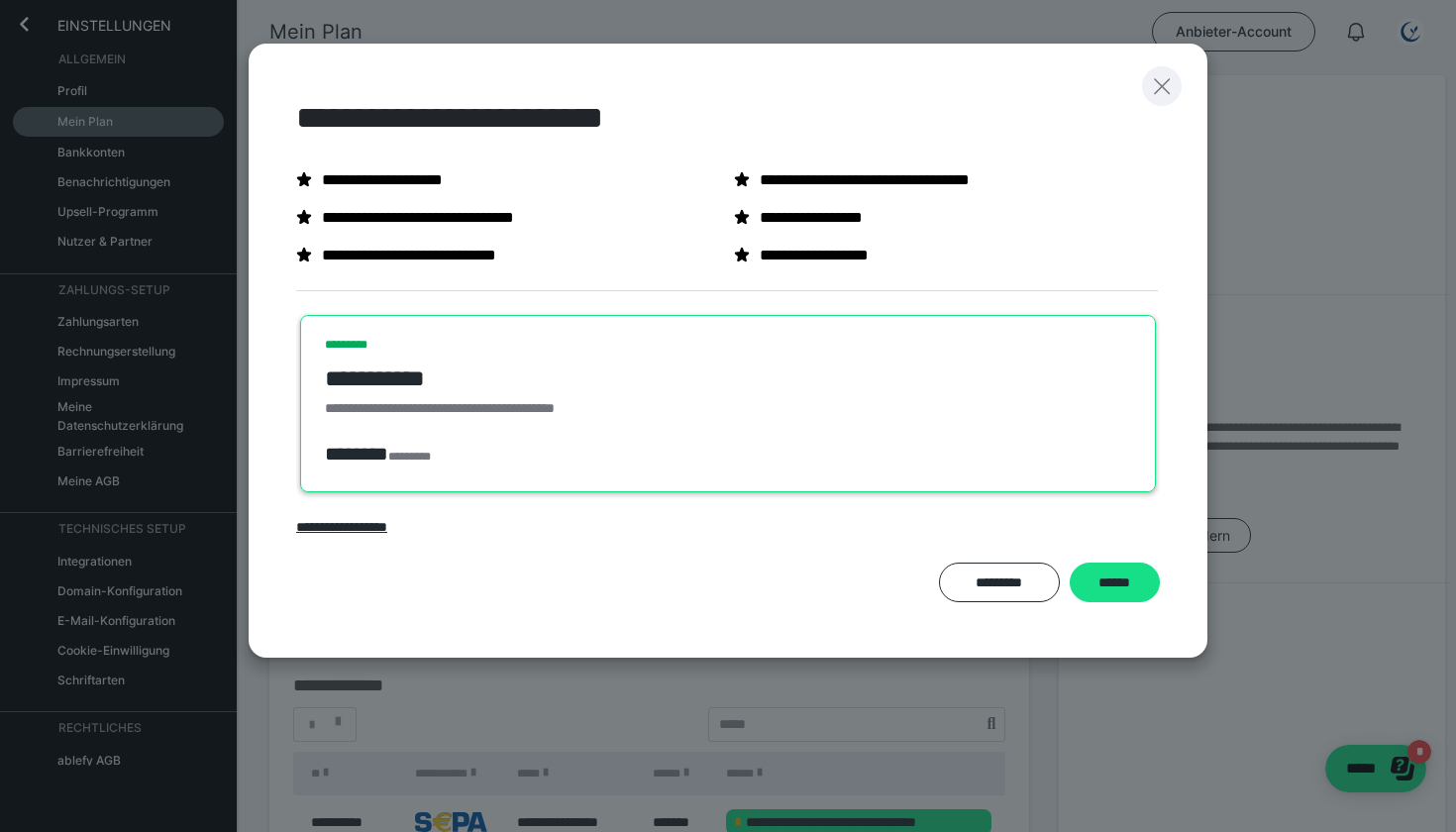 click 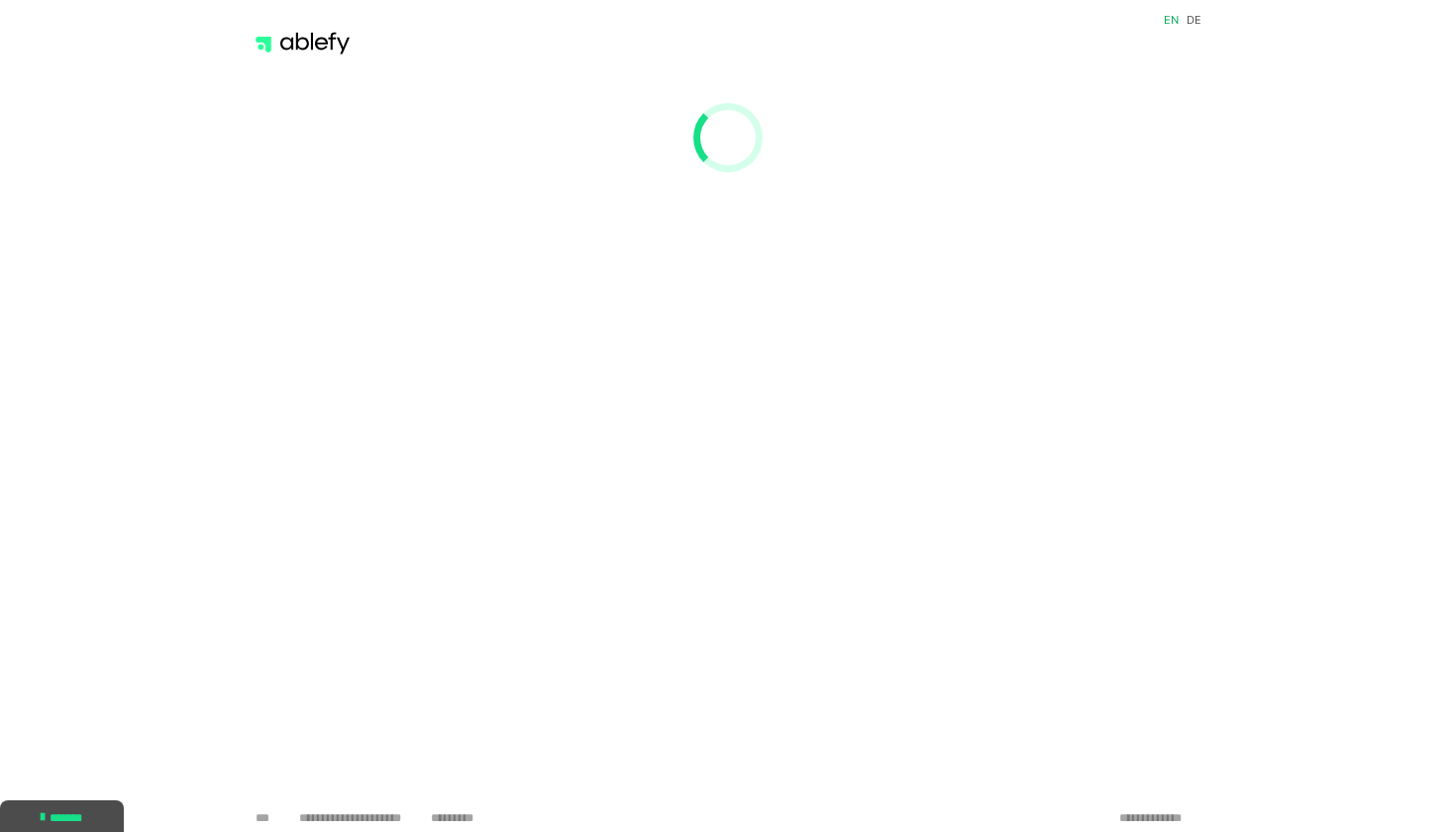 scroll, scrollTop: 0, scrollLeft: 0, axis: both 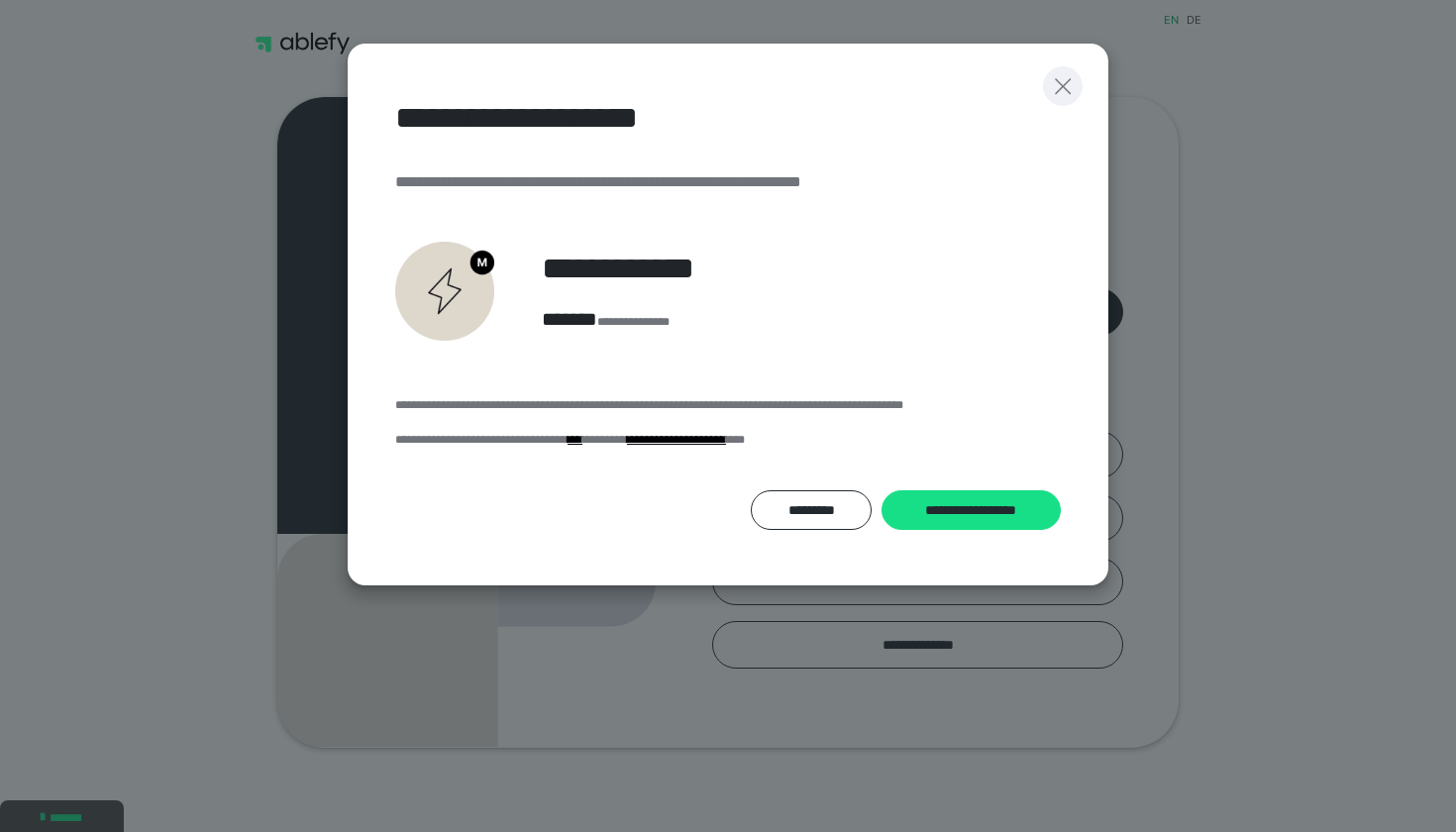 click 